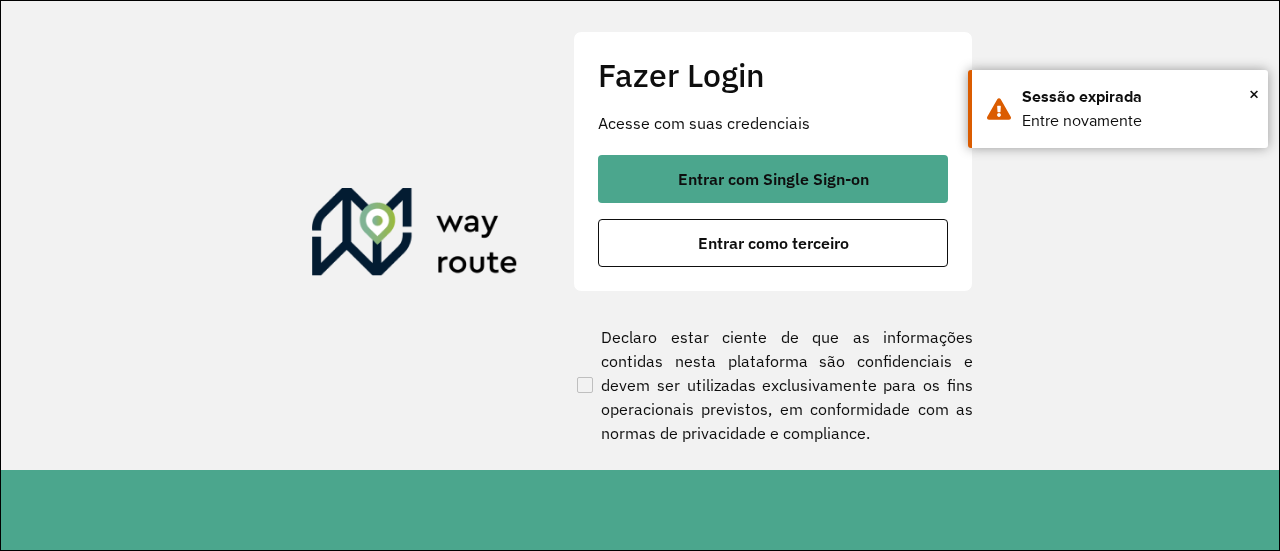 scroll, scrollTop: 0, scrollLeft: 0, axis: both 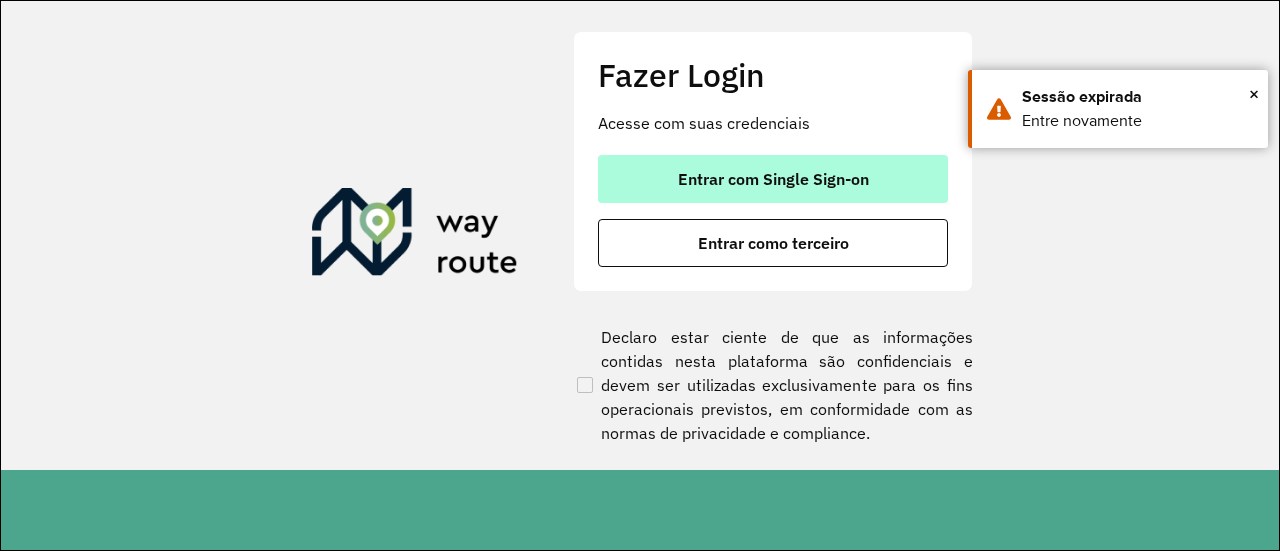 click on "Entrar com Single Sign-on" at bounding box center (773, 179) 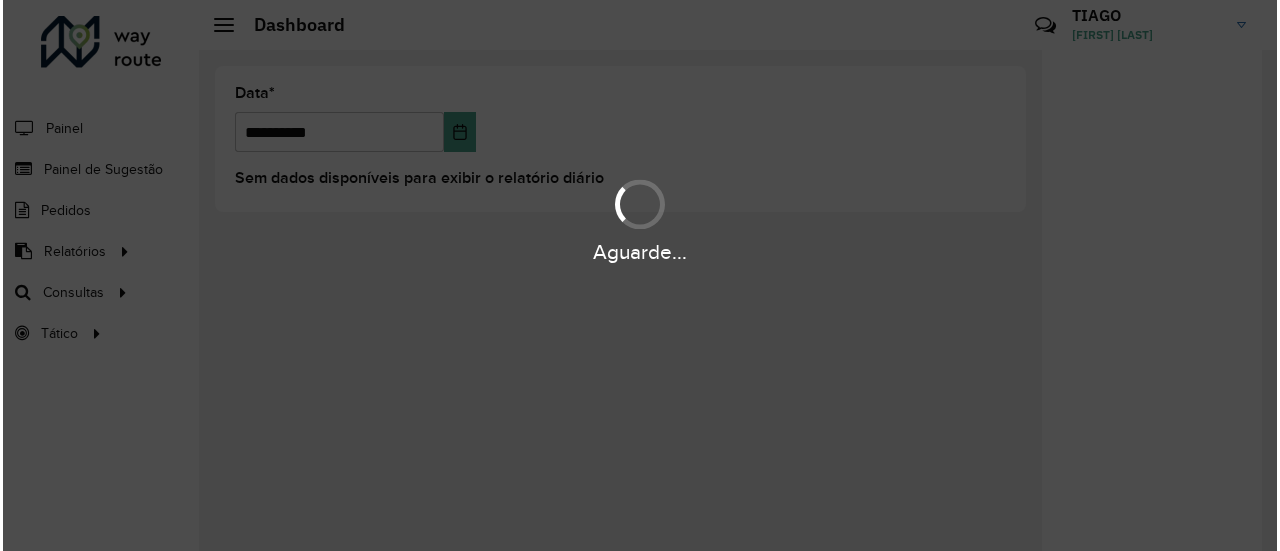 scroll, scrollTop: 0, scrollLeft: 0, axis: both 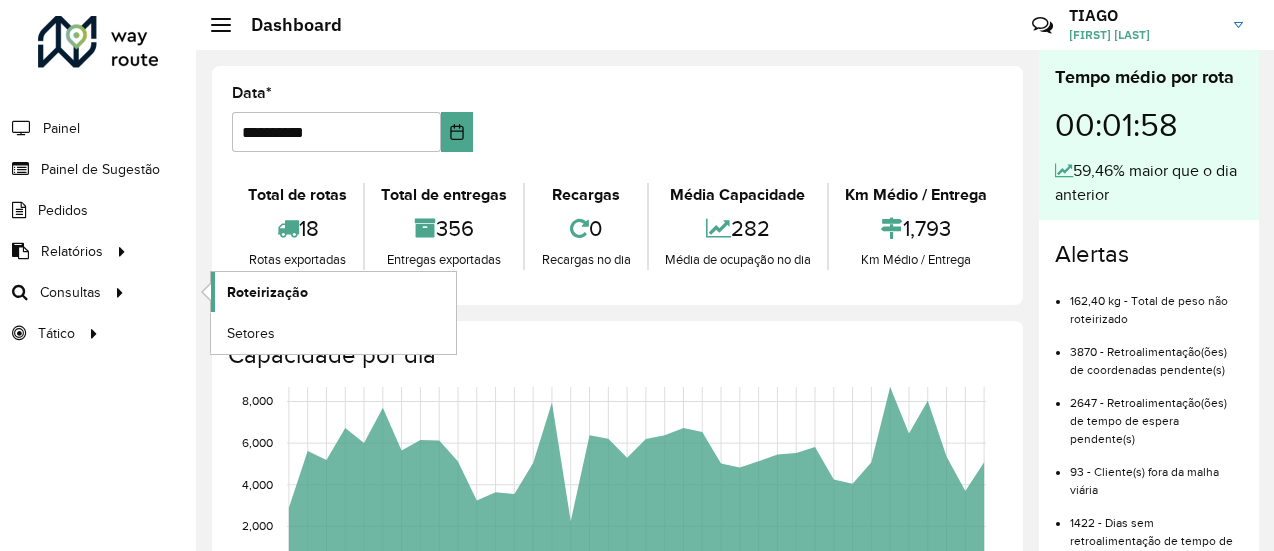 click on "Roteirização" 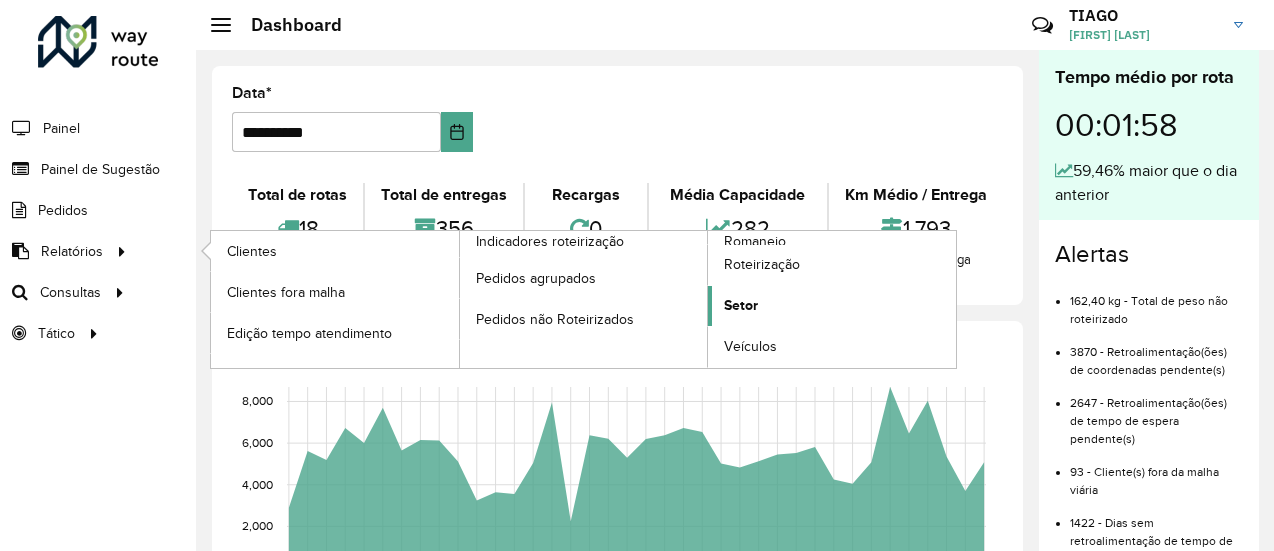 click on "Setor" 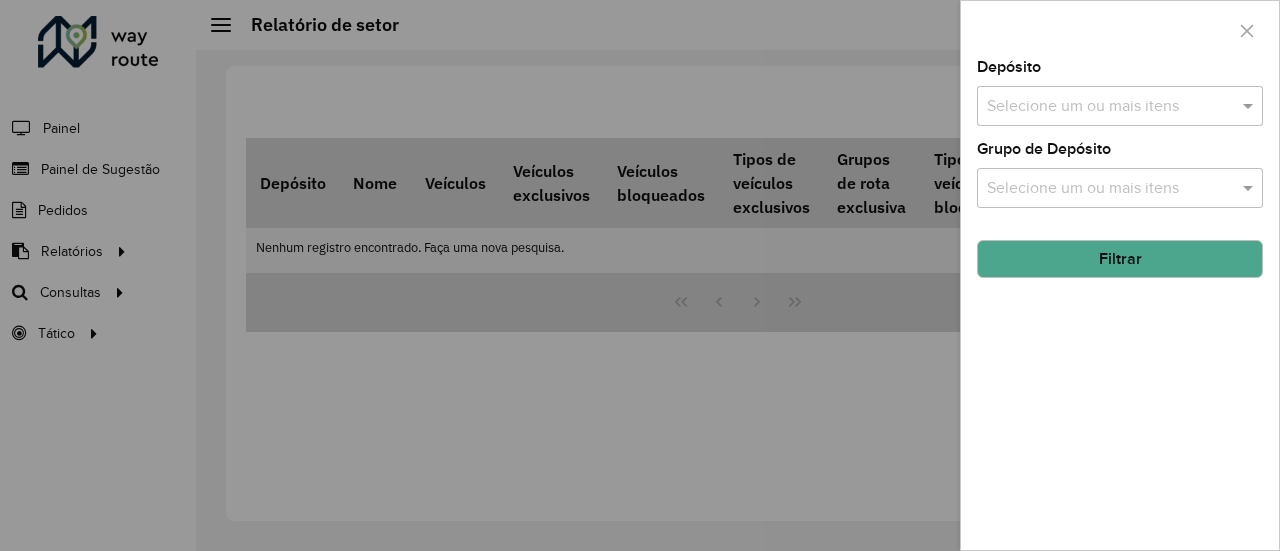 click at bounding box center [1110, 107] 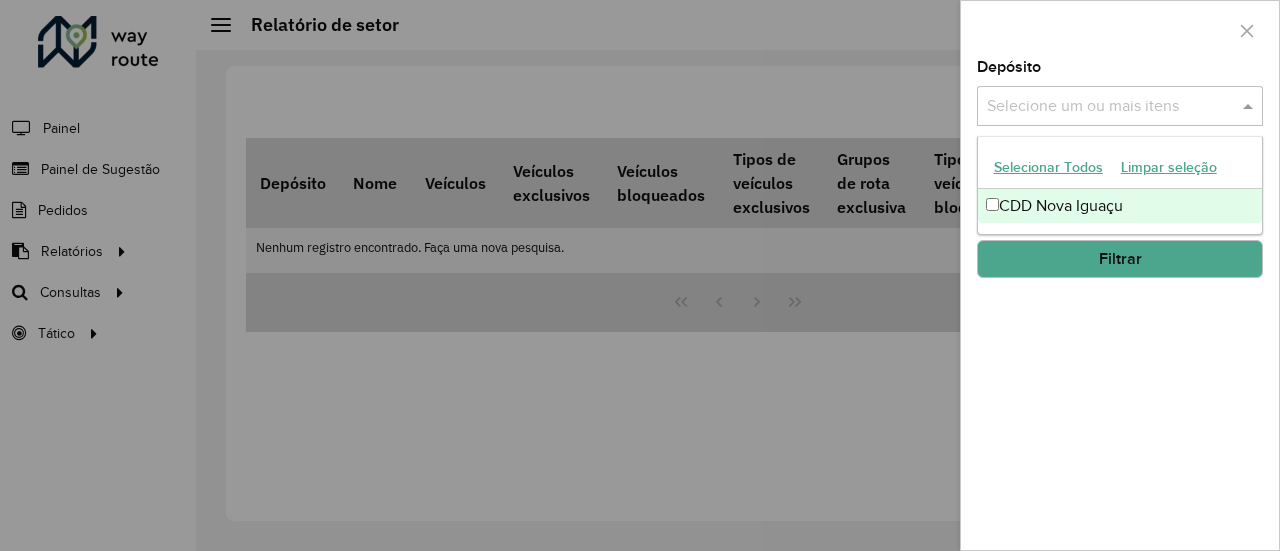 click on "CDD Nova Iguaçu" at bounding box center [1120, 206] 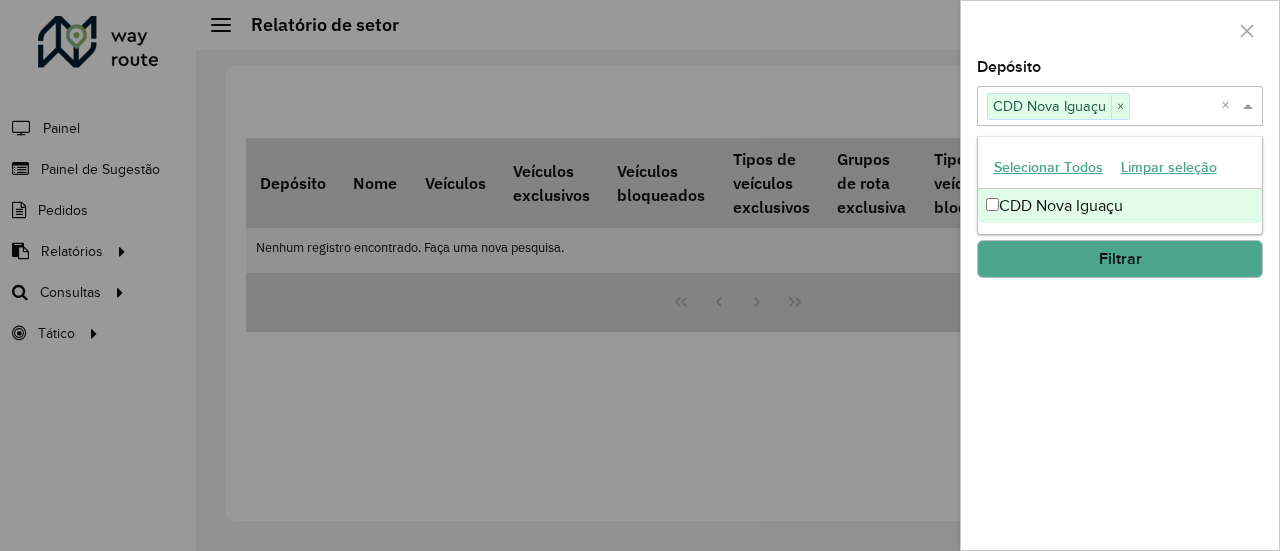 click on "Depósito  Selecione um ou mais itens CDD Nova Iguaçu × ×  Grupo de Depósito  Selecione um ou mais itens Filtrar" 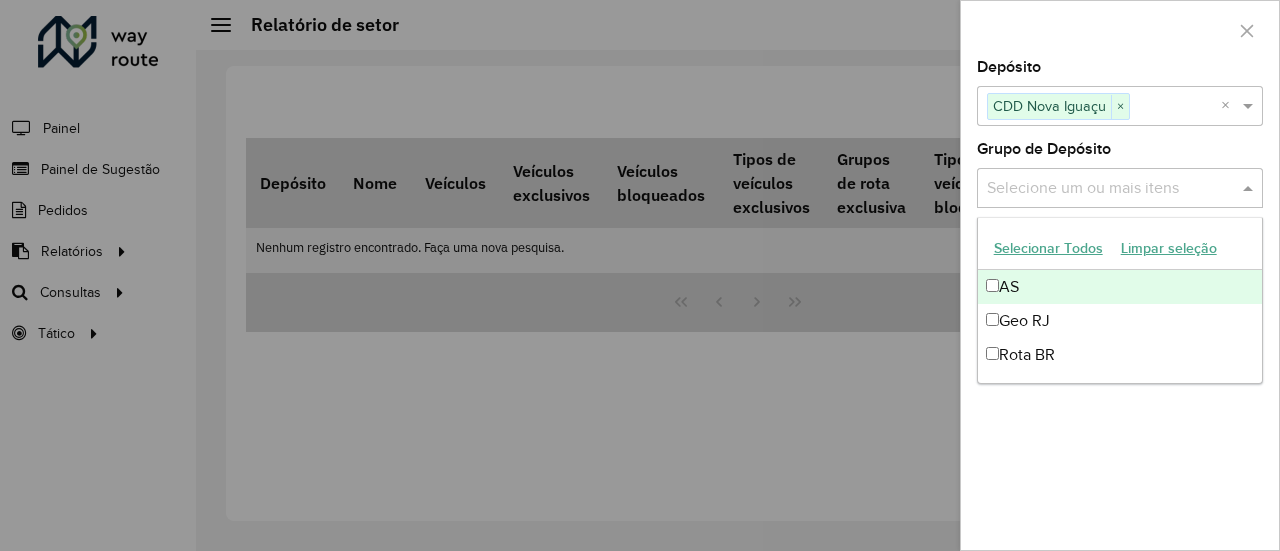 click at bounding box center (1110, 189) 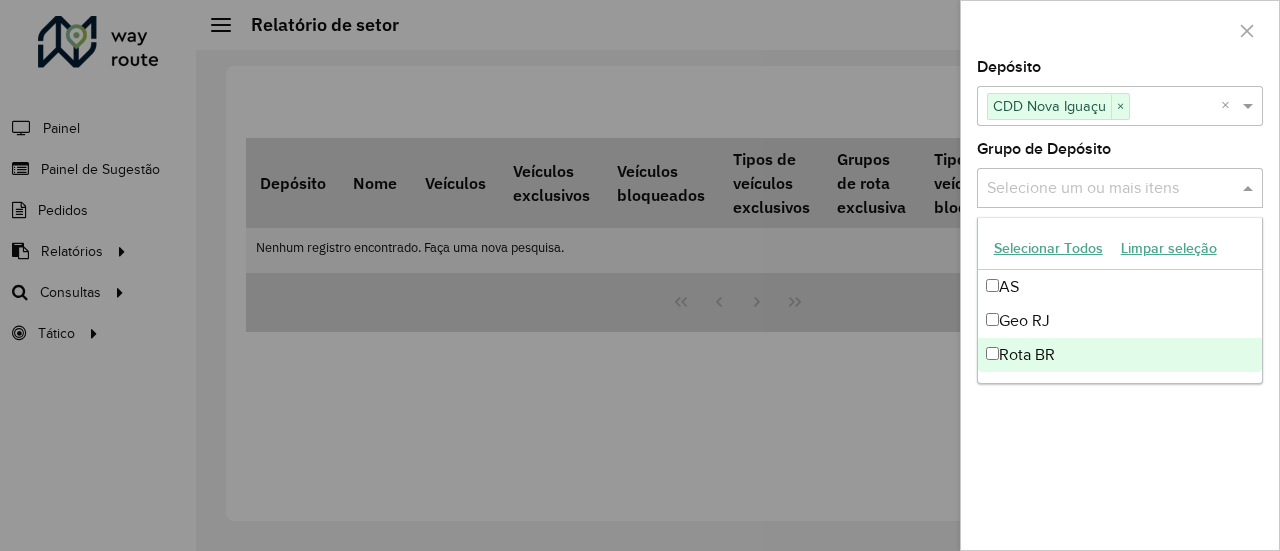 click on "Depósito  Selecione um ou mais itens CDD Nova Iguaçu × ×  Grupo de Depósito  Selecione um ou mais itens Filtrar" 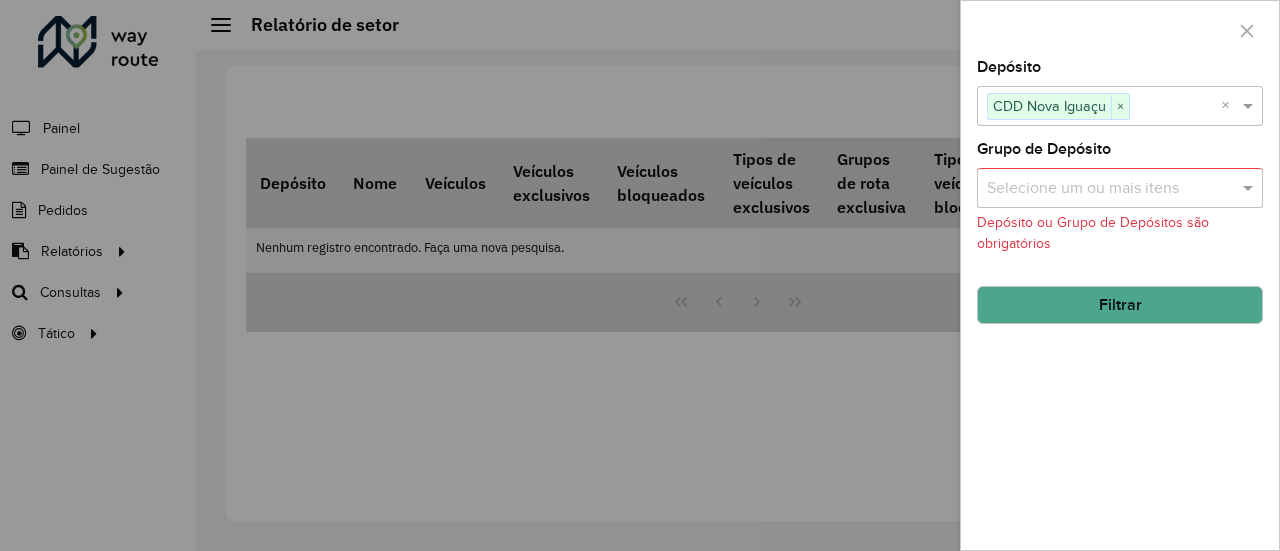 click on "Filtrar" 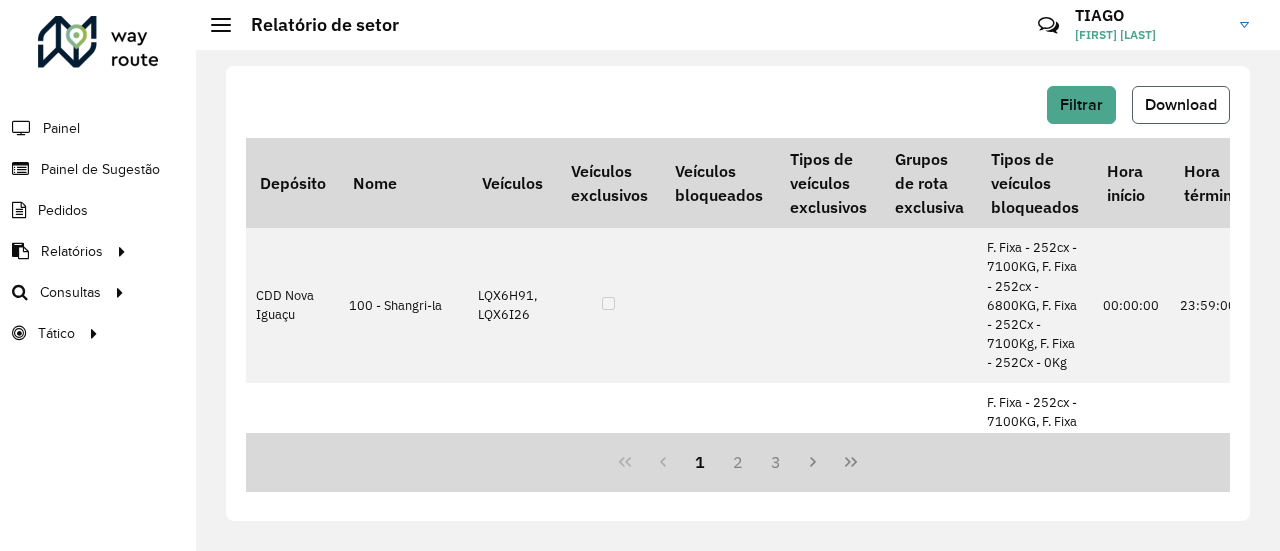 click on "Download" 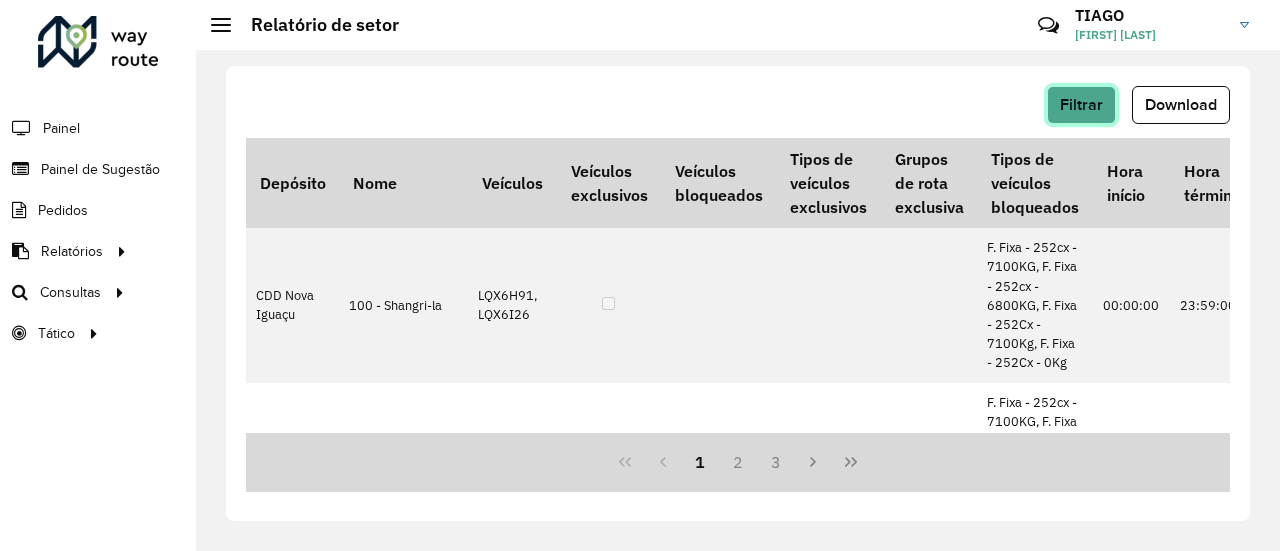 click on "Filtrar" 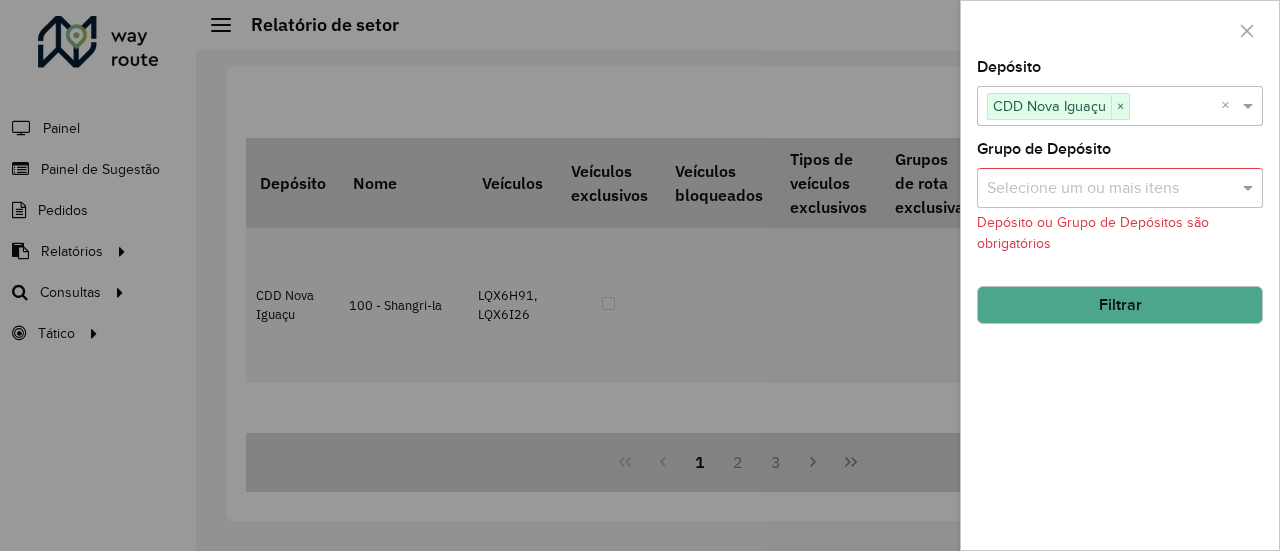 click at bounding box center [1110, 189] 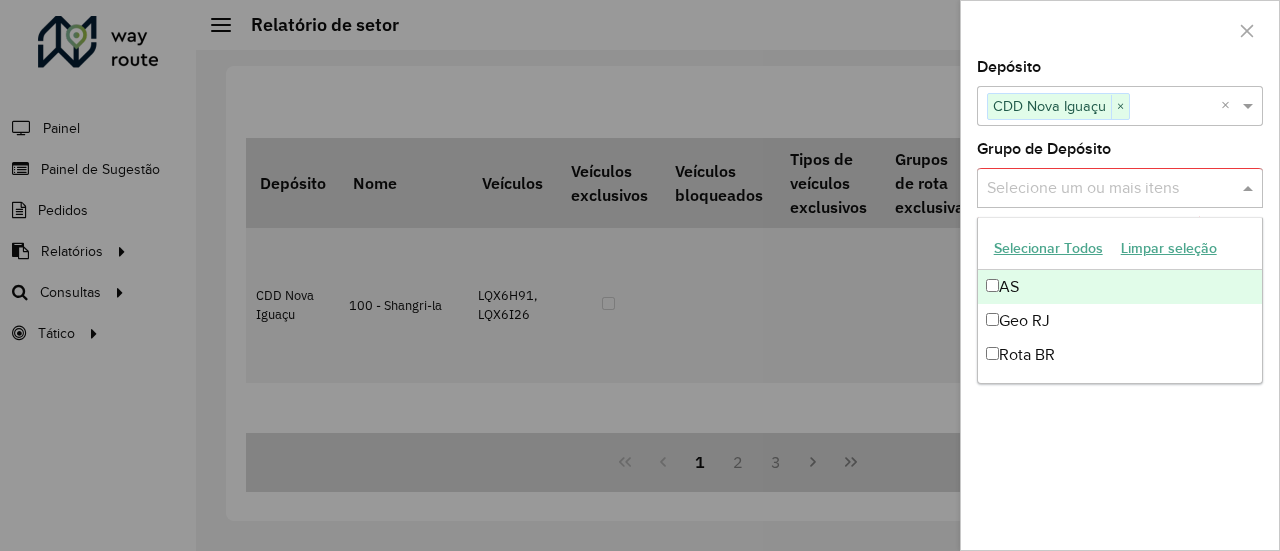 click at bounding box center [640, 275] 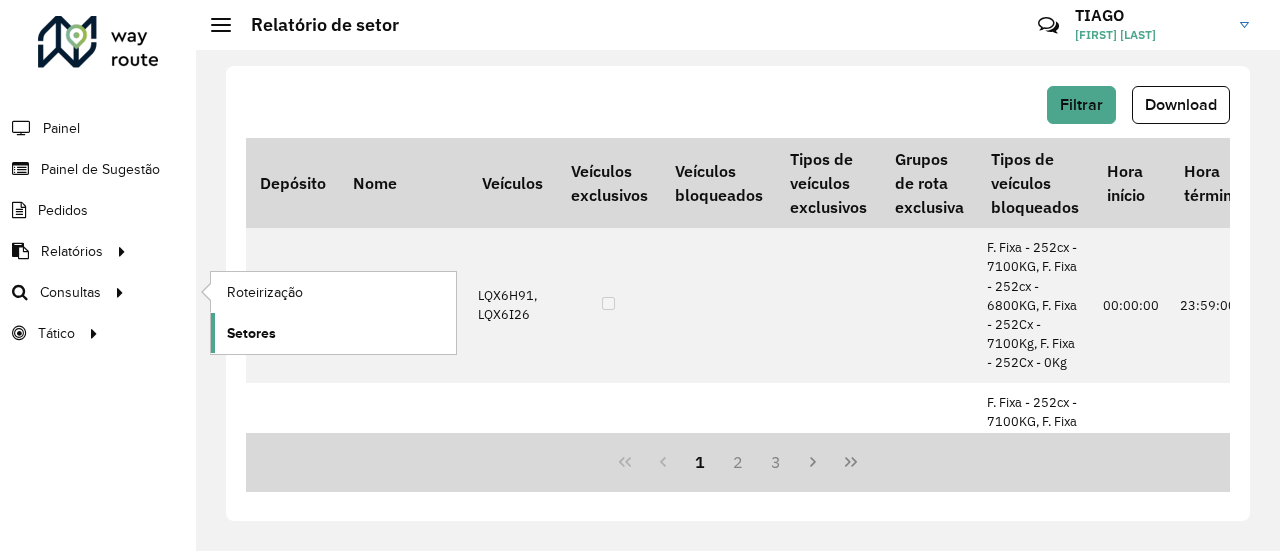click on "Setores" 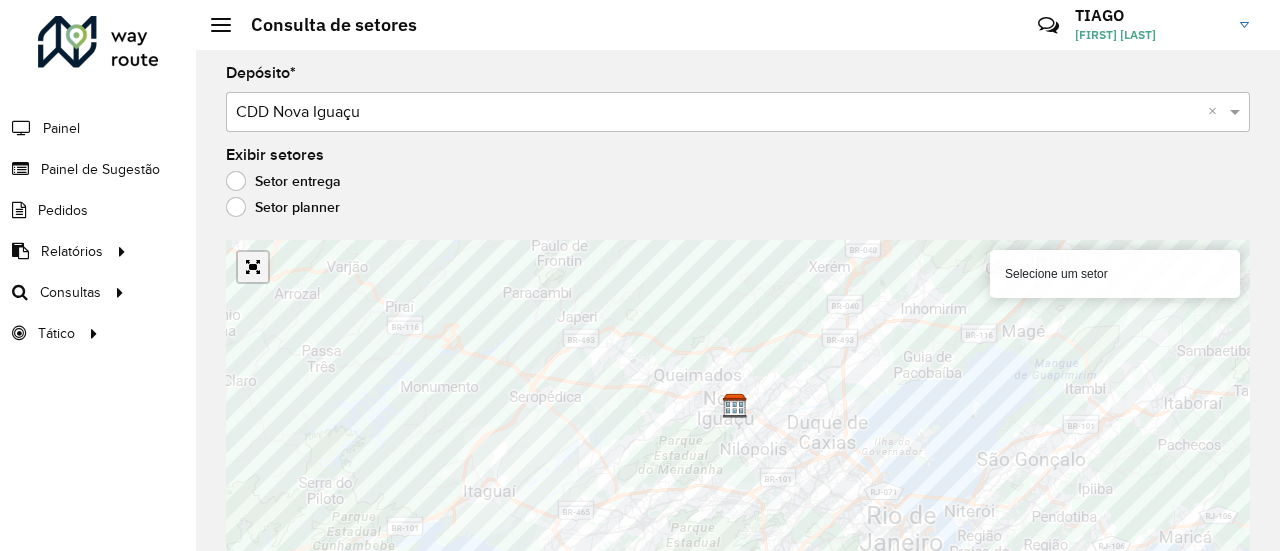 click on "Selecione um setor   Leaflet   |  Map data ©  OpenStreetMap  contributors,© 2025 TomTom, Microsoft" at bounding box center [738, 405] 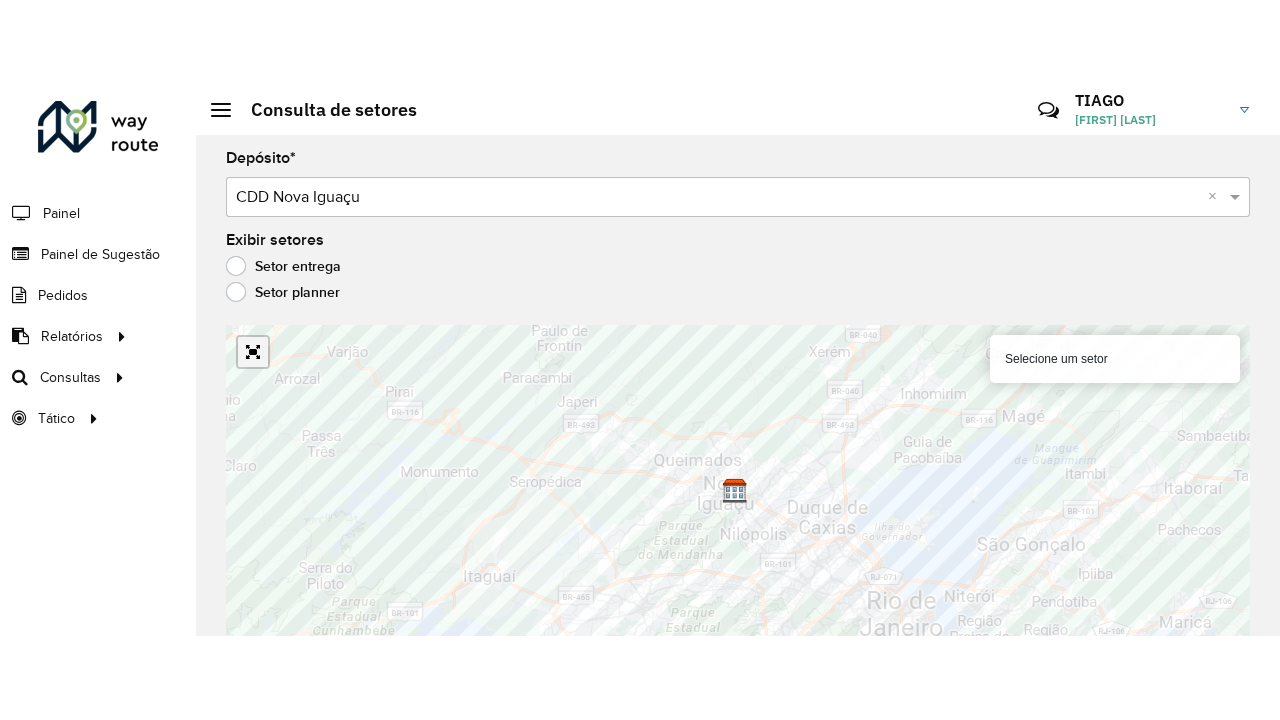 scroll, scrollTop: 18, scrollLeft: 0, axis: vertical 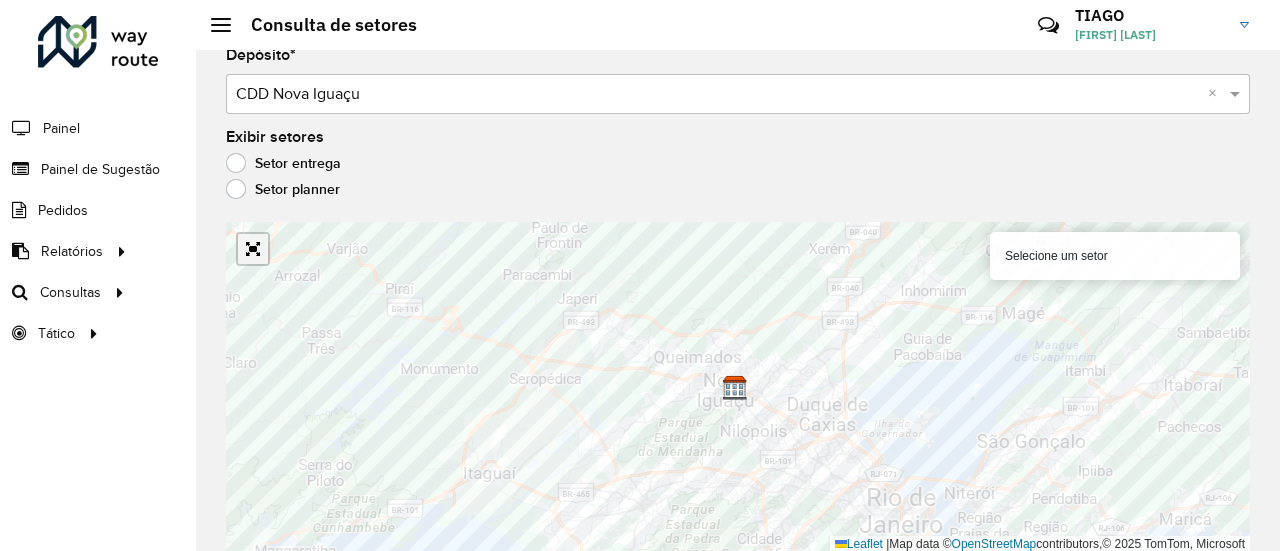 click at bounding box center [253, 249] 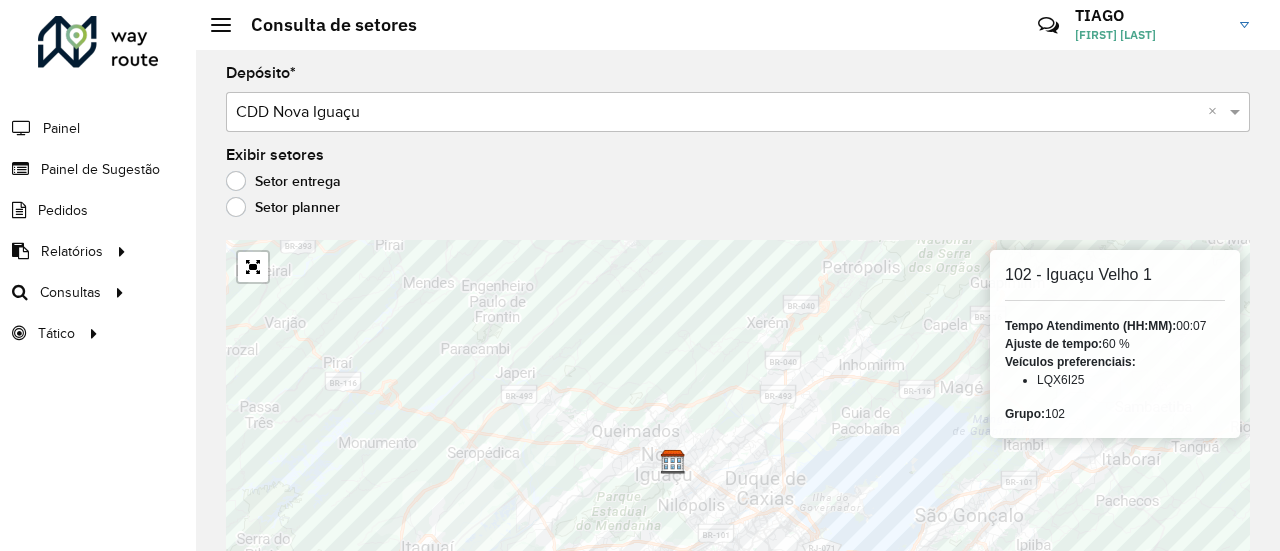 click on "Depósito  * Selecione um depósito × CDD Nova Iguaçu ×  Exibir setores   Setor entrega   Setor planner  102 - Iguaçu Velho 1 Tempo Atendimento (HH:MM):  00:07  Ajuste de tempo:  60 %  Veículos preferenciais:  LQX6I25  Grupo:  102   Leaflet   |  Map data ©  OpenStreetMap  contributors,© 2025 TomTom, Microsoft" 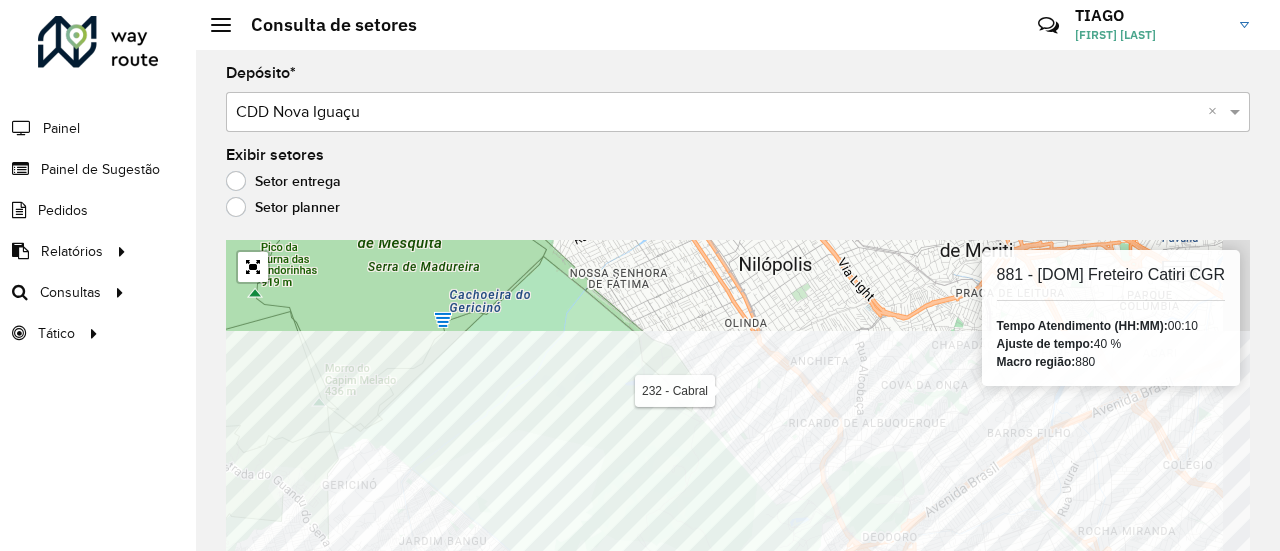 click on "Aguarde...  Pop-up bloqueado!  Seu navegador bloqueou automáticamente a abertura de uma nova janela.   Acesse as configurações e adicione o endereço do sistema a lista de permissão.   Fechar  Roteirizador AmbevTech Painel Painel de Sugestão Pedidos Relatórios Clientes Clientes fora malha Edição tempo atendimento Indicadores roteirização Pedidos agrupados Pedidos não Roteirizados Romaneio Roteirização Setor Veículos Consultas Roteirização Setores Tático Análise de Sessões Service Time Consulta de setores  Críticas? Dúvidas? Elogios? Sugestões? Entre em contato conosco!  TIAGO TIAGO ARAUJO DOS SANTOS  Depósito  * Selecione um depósito × CDD Nova Iguaçu ×  Exibir setores   Setor entrega   Setor planner  232 - Cabral 881 - [DOM] Freteiro Catiri CGR Tempo Atendimento (HH:MM):  00:10  Ajuste de tempo:  40 %  Macro região:  880   Leaflet   |  Map data ©  OpenStreetMap  contributors,© 2025 TomTom, Microsoft Erro de conexão Tradução automática" at bounding box center (640, 275) 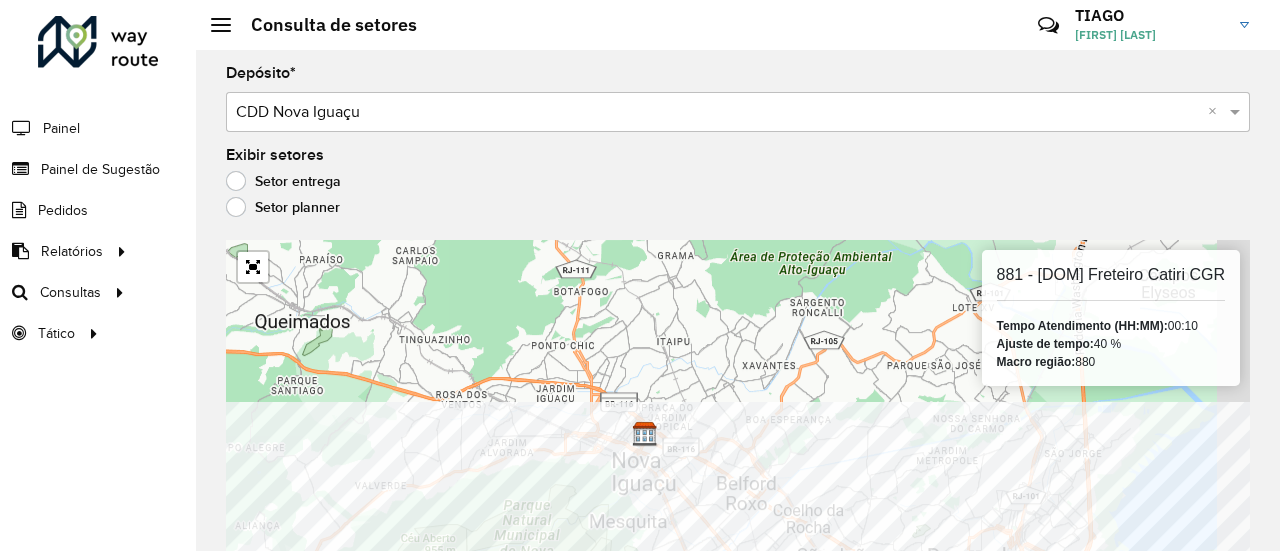 click on "Aguarde...  Pop-up bloqueado!  Seu navegador bloqueou automáticamente a abertura de uma nova janela.   Acesse as configurações e adicione o endereço do sistema a lista de permissão.   Fechar  Roteirizador AmbevTech Painel Painel de Sugestão Pedidos Relatórios Clientes Clientes fora malha Edição tempo atendimento Indicadores roteirização Pedidos agrupados Pedidos não Roteirizados Romaneio Roteirização Setor Veículos Consultas Roteirização Setores Tático Análise de Sessões Service Time Consulta de setores  Críticas? Dúvidas? Elogios? Sugestões? Entre em contato conosco!  TIAGO TIAGO ARAUJO DOS SANTOS  Depósito  * Selecione um depósito × CDD Nova Iguaçu ×  Exibir setores   Setor entrega   Setor planner  221 - Califórnia 881 - [DOM] Freteiro Catiri CGR Tempo Atendimento (HH:MM):  00:10  Ajuste de tempo:  40 %  Macro região:  880   Leaflet   |  Map data ©  OpenStreetMap  contributors,© 2025 TomTom, Microsoft Erro de conexão Tradução automática" at bounding box center (640, 275) 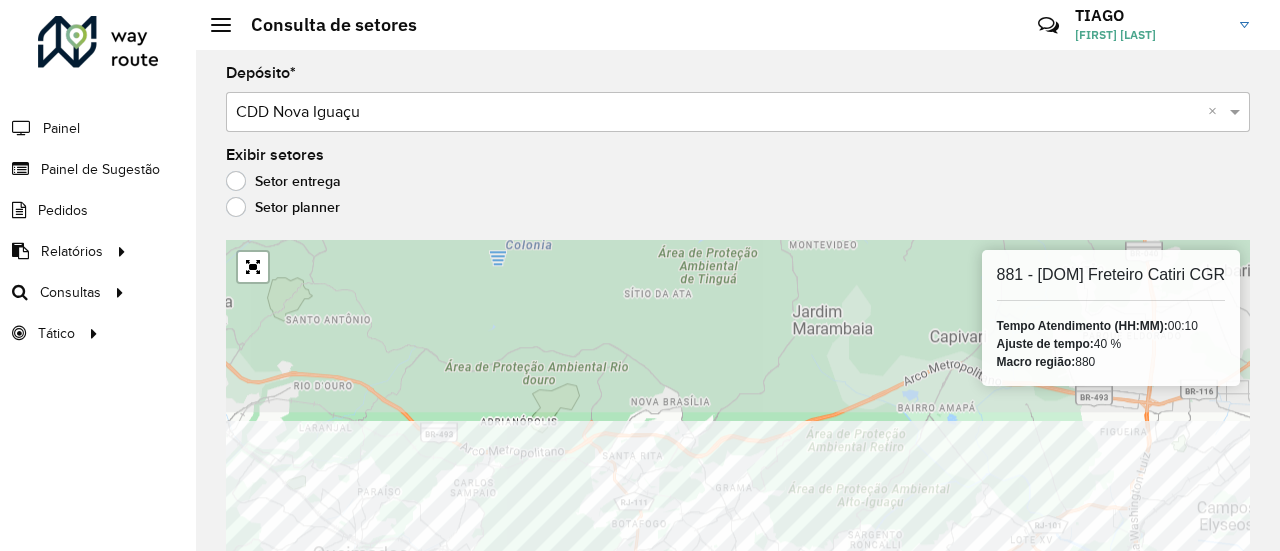 click on "Aguarde...  Pop-up bloqueado!  Seu navegador bloqueou automáticamente a abertura de uma nova janela.   Acesse as configurações e adicione o endereço do sistema a lista de permissão.   Fechar  Roteirizador AmbevTech Painel Painel de Sugestão Pedidos Relatórios Clientes Clientes fora malha Edição tempo atendimento Indicadores roteirização Pedidos agrupados Pedidos não Roteirizados Romaneio Roteirização Setor Veículos Consultas Roteirização Setores Tático Análise de Sessões Service Time Consulta de setores  Críticas? Dúvidas? Elogios? Sugestões? Entre em contato conosco!  TIAGO TIAGO ARAUJO DOS SANTOS  Depósito  * Selecione um depósito × CDD Nova Iguaçu ×  Exibir setores   Setor entrega   Setor planner  100 - Shangri-la 881 - [DOM] Freteiro Catiri CGR Tempo Atendimento (HH:MM):  00:10  Ajuste de tempo:  40 %  Macro região:  880   Leaflet   |  Map data ©  OpenStreetMap  contributors,© 2025 TomTom, Microsoft Erro de conexão Tradução automática" at bounding box center [640, 275] 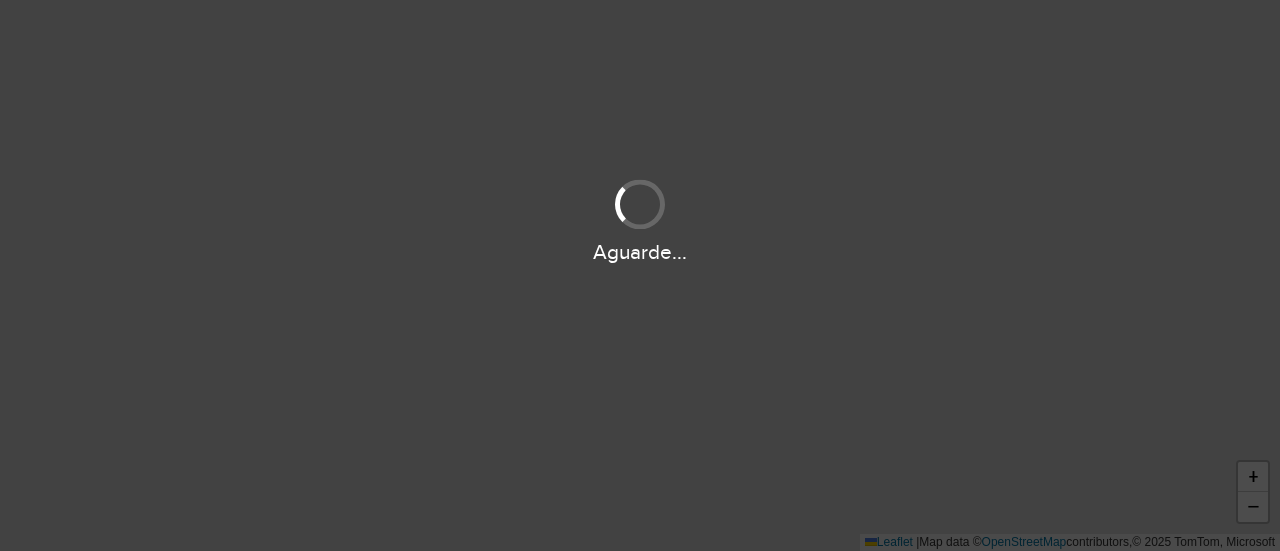 scroll, scrollTop: 0, scrollLeft: 0, axis: both 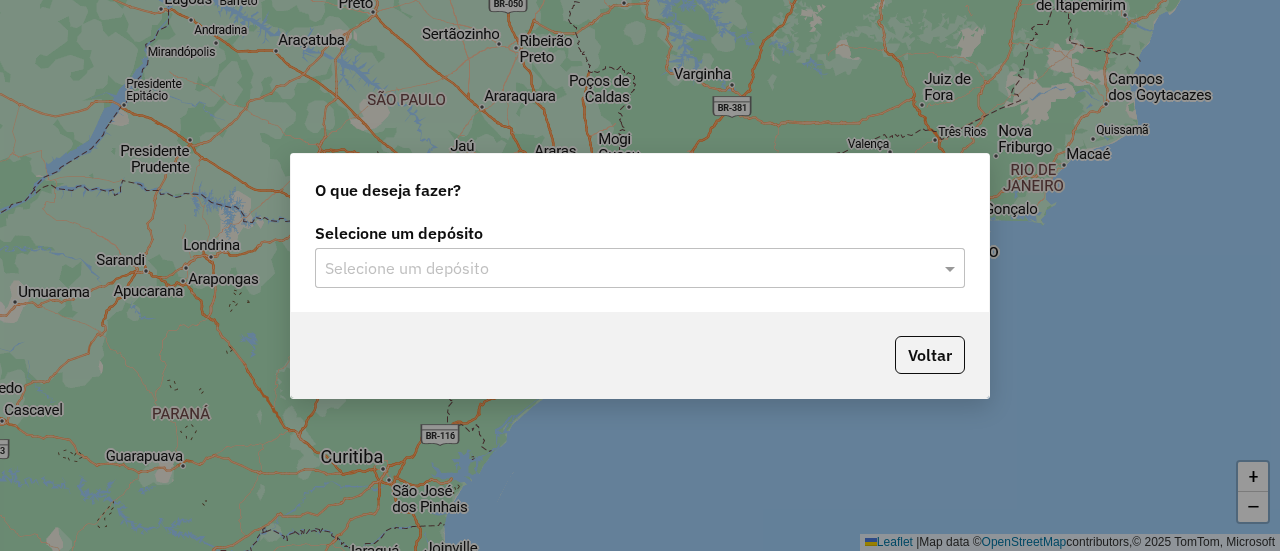 click on "Selecione um depósito" 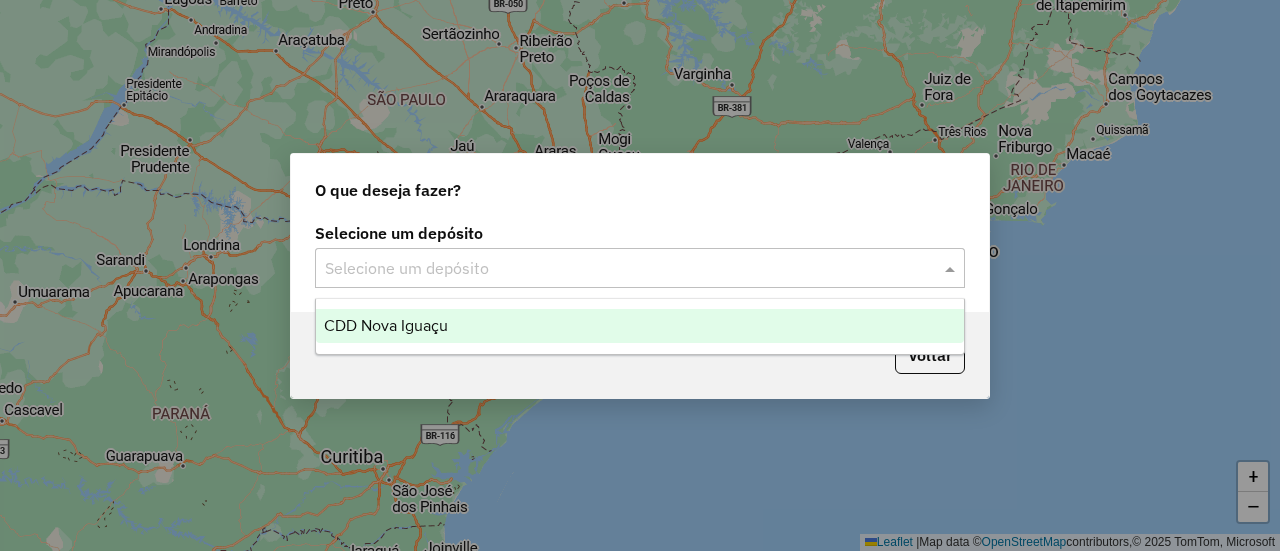click on "CDD Nova Iguaçu" at bounding box center [386, 325] 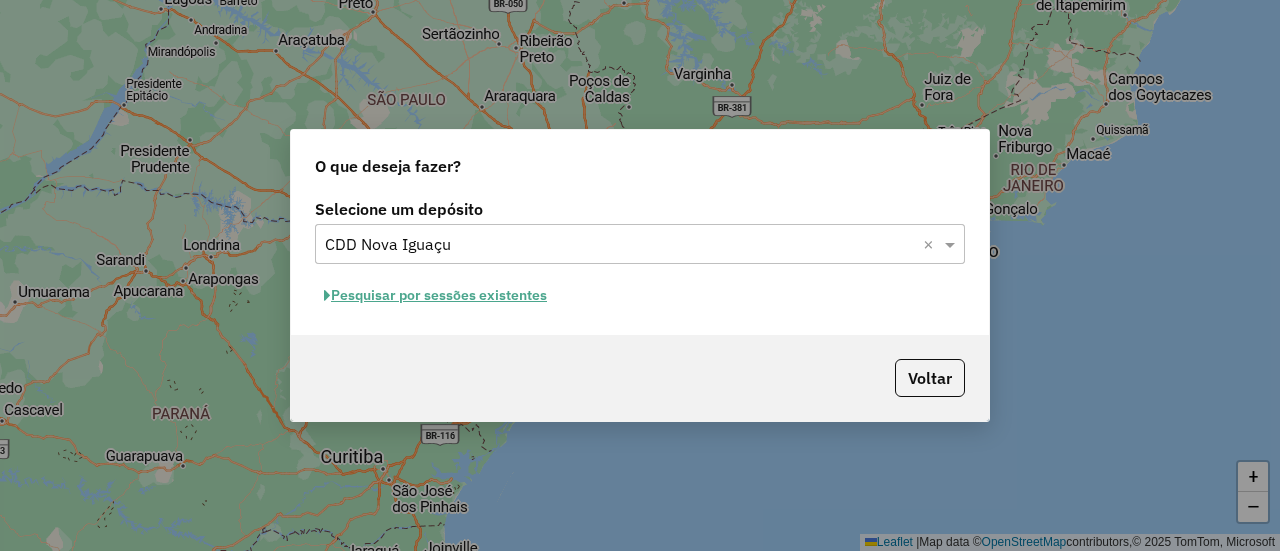 click on "Pesquisar por sessões existentes" 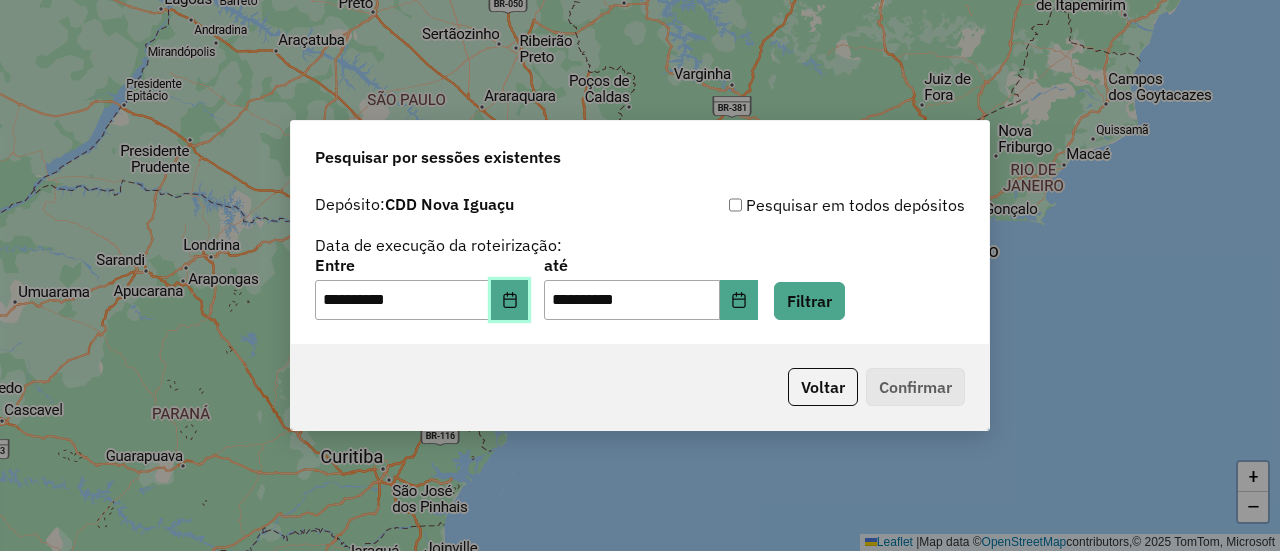 click at bounding box center [510, 300] 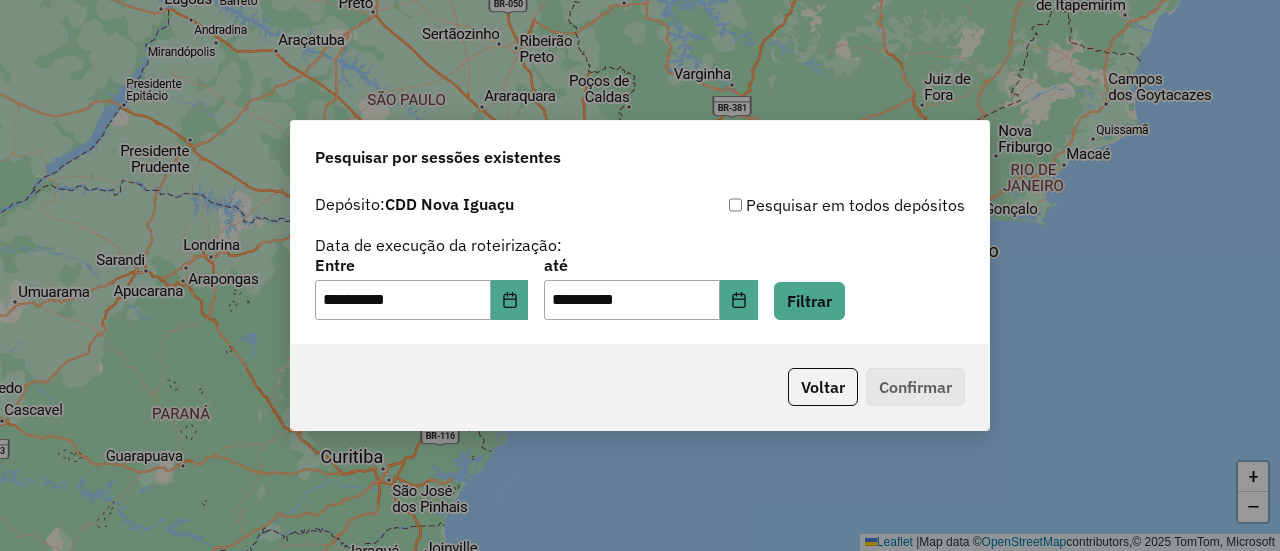 click on "Voltar   Confirmar" 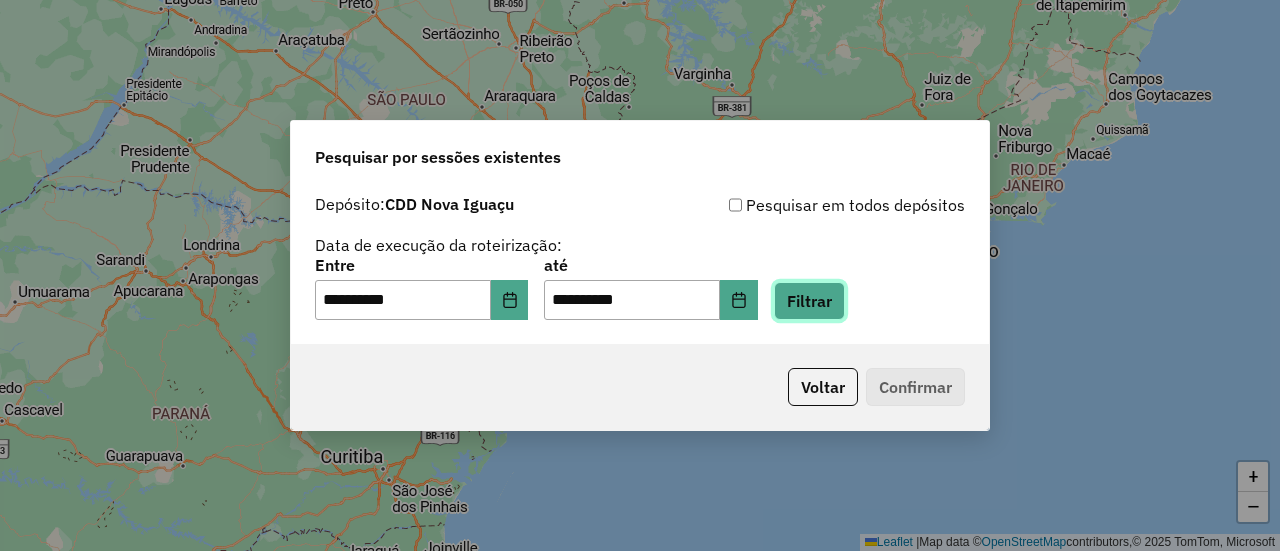 click on "Filtrar" 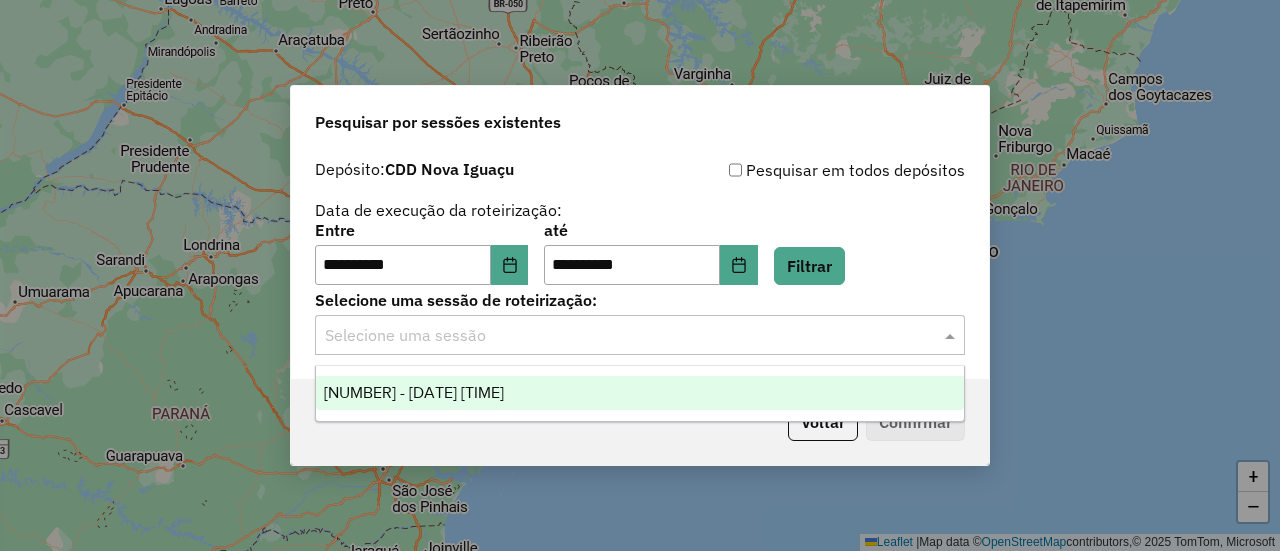 click 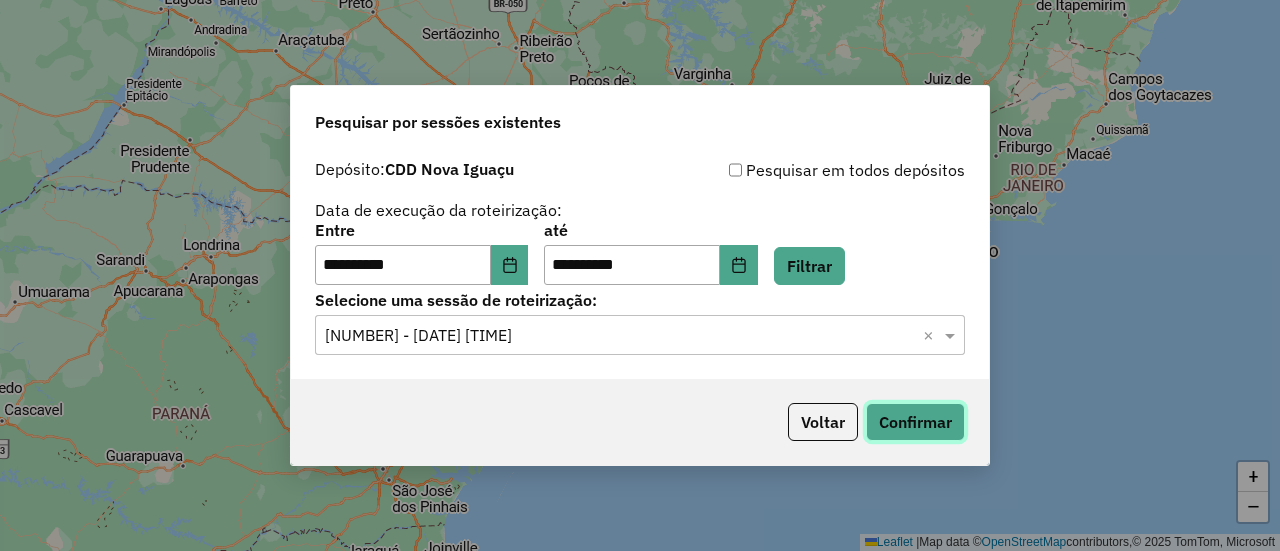 click on "Confirmar" 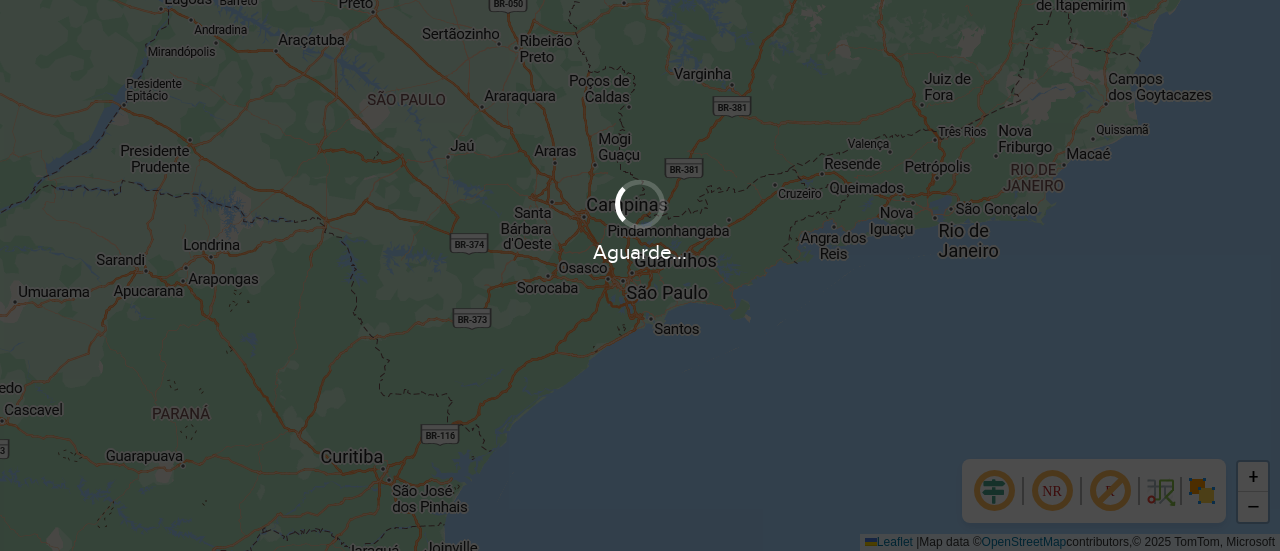scroll, scrollTop: 0, scrollLeft: 0, axis: both 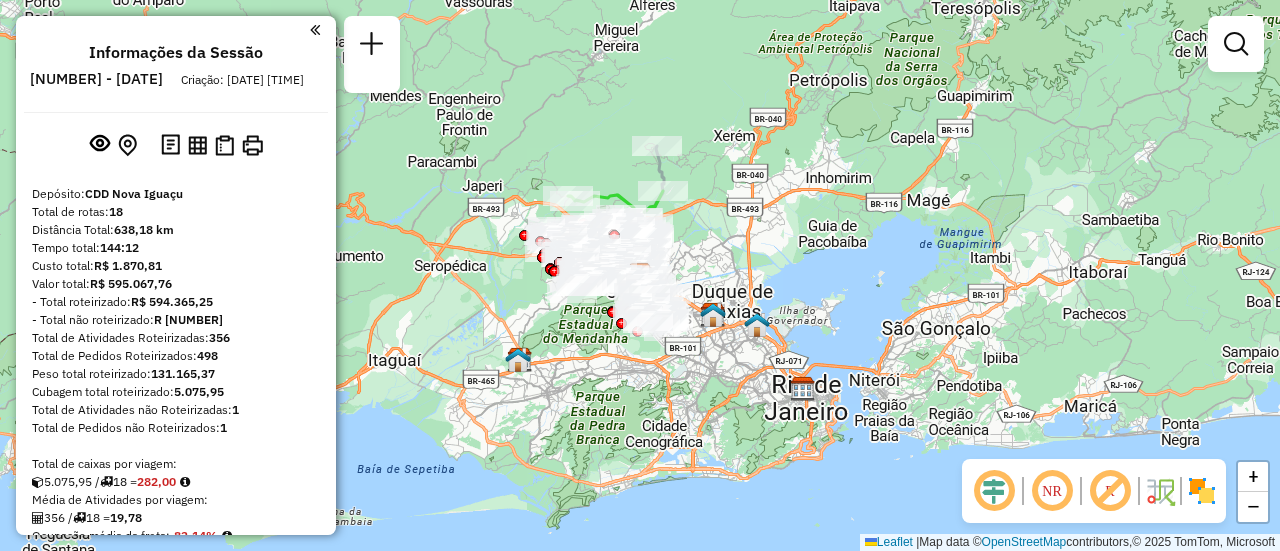click 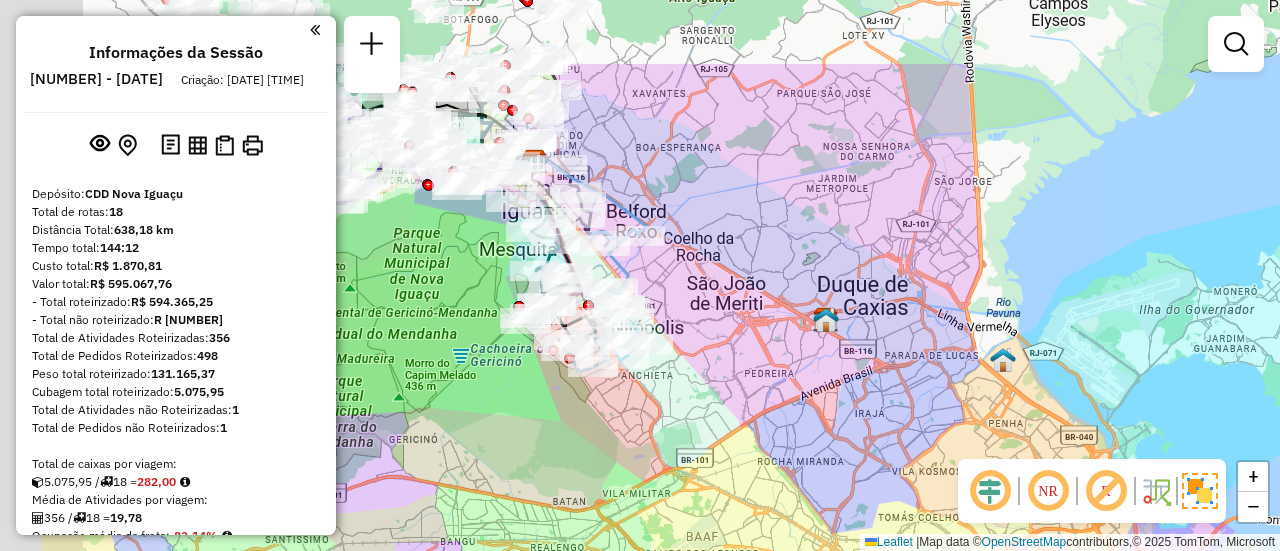 drag, startPoint x: 648, startPoint y: 302, endPoint x: 945, endPoint y: 464, distance: 338.30902 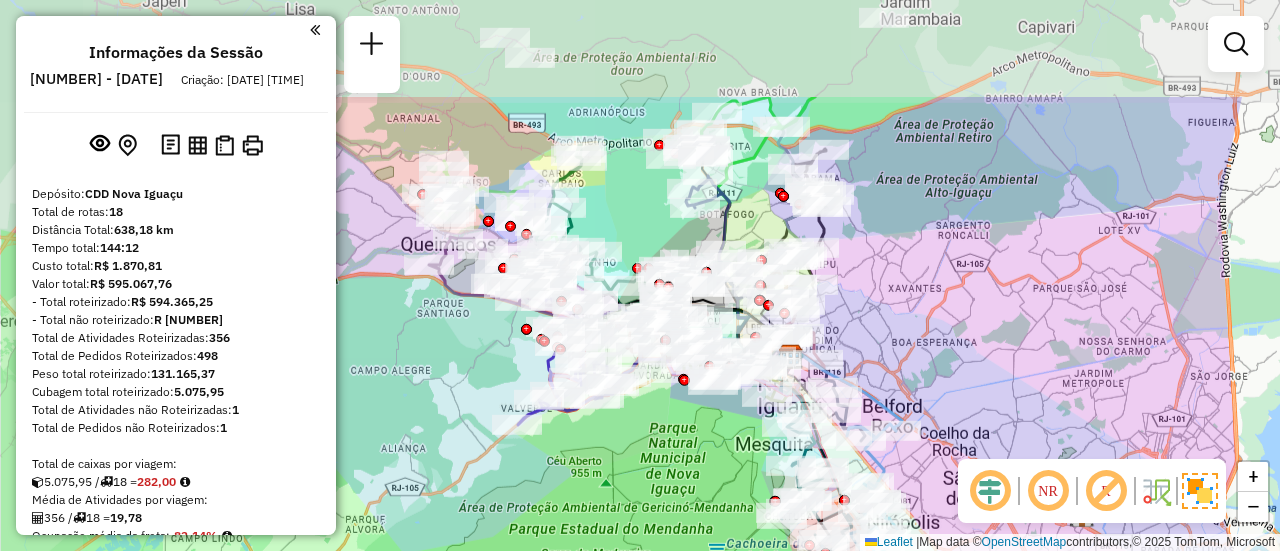 drag, startPoint x: 796, startPoint y: 246, endPoint x: 923, endPoint y: 398, distance: 198.07321 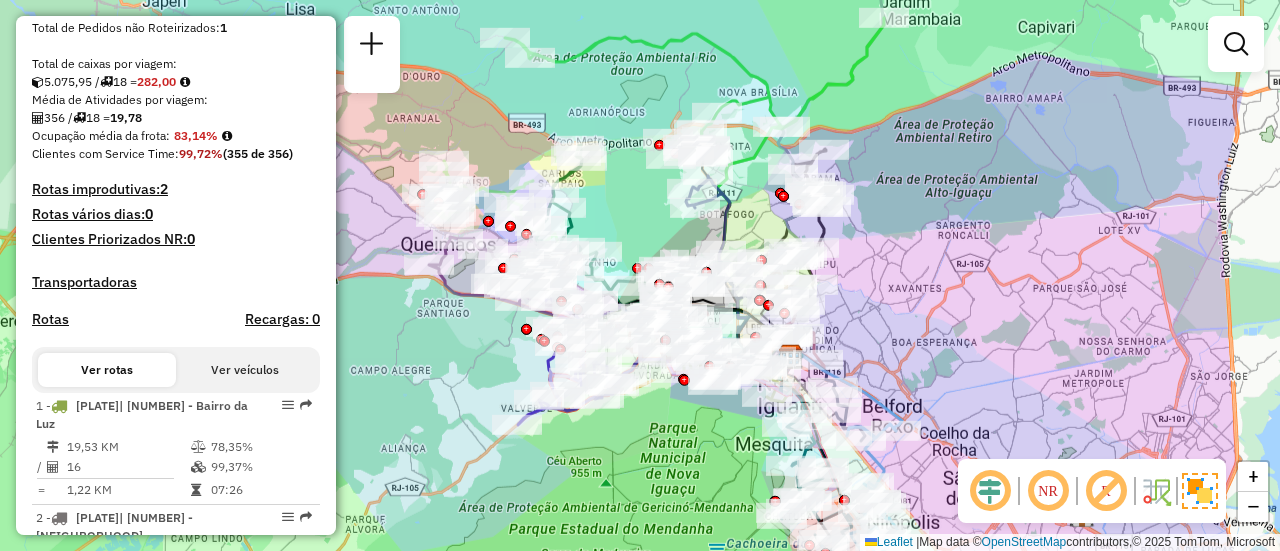 scroll, scrollTop: 500, scrollLeft: 0, axis: vertical 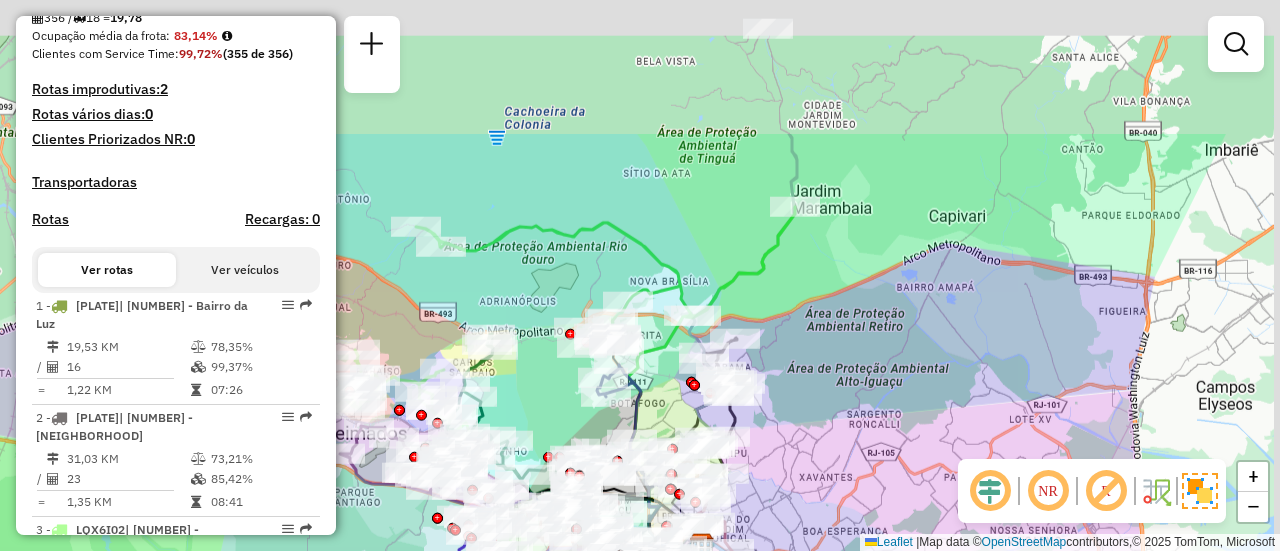 drag, startPoint x: 849, startPoint y: 246, endPoint x: 754, endPoint y: 446, distance: 221.4159 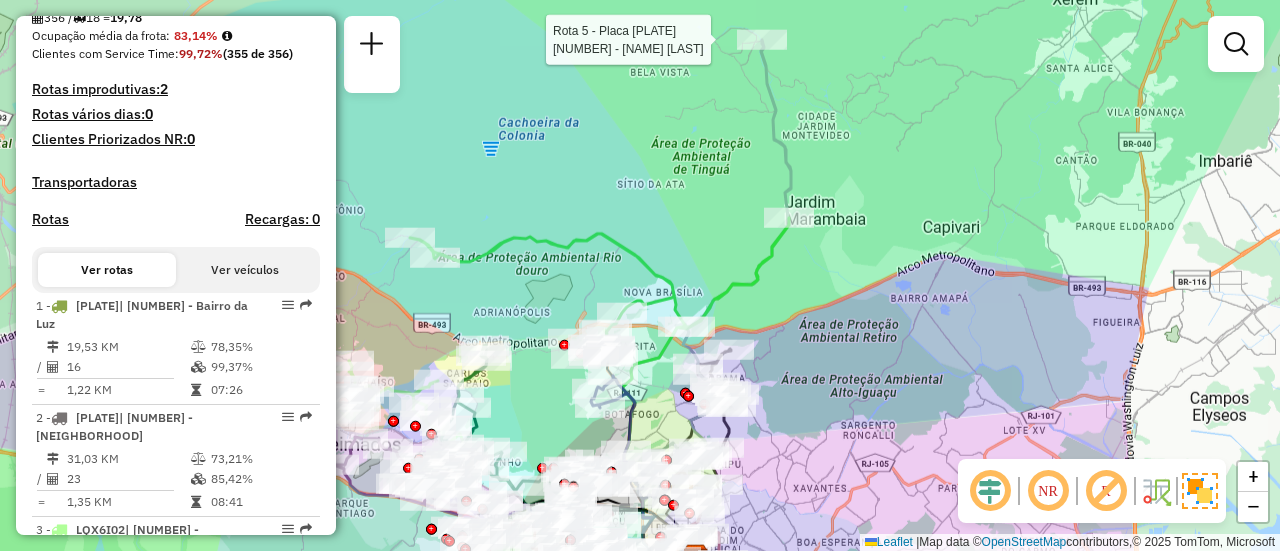 select on "**********" 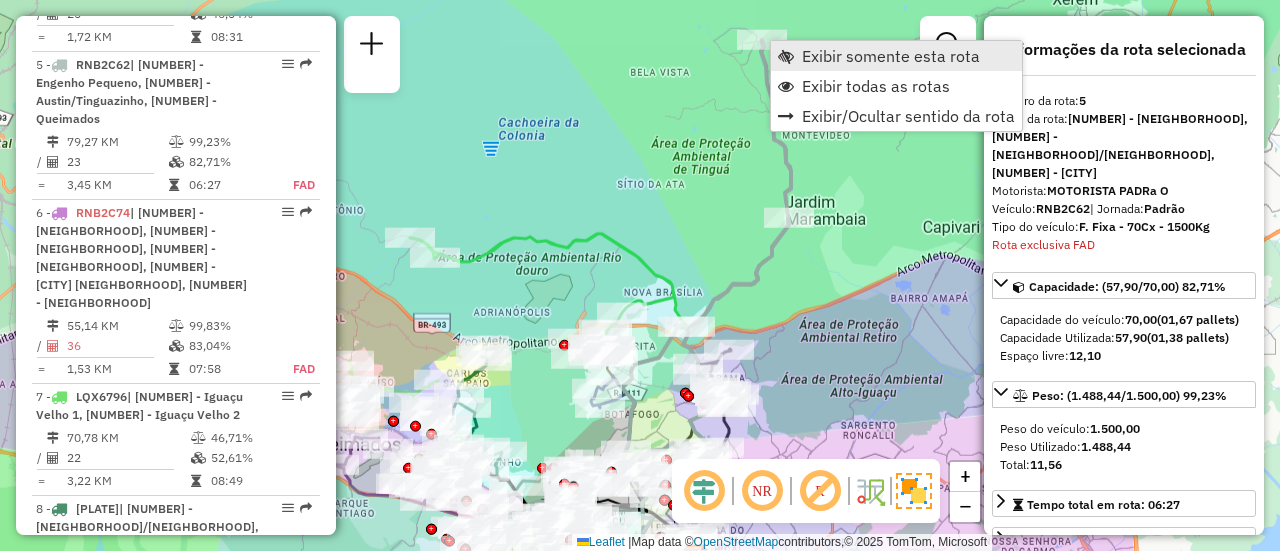 scroll, scrollTop: 1187, scrollLeft: 0, axis: vertical 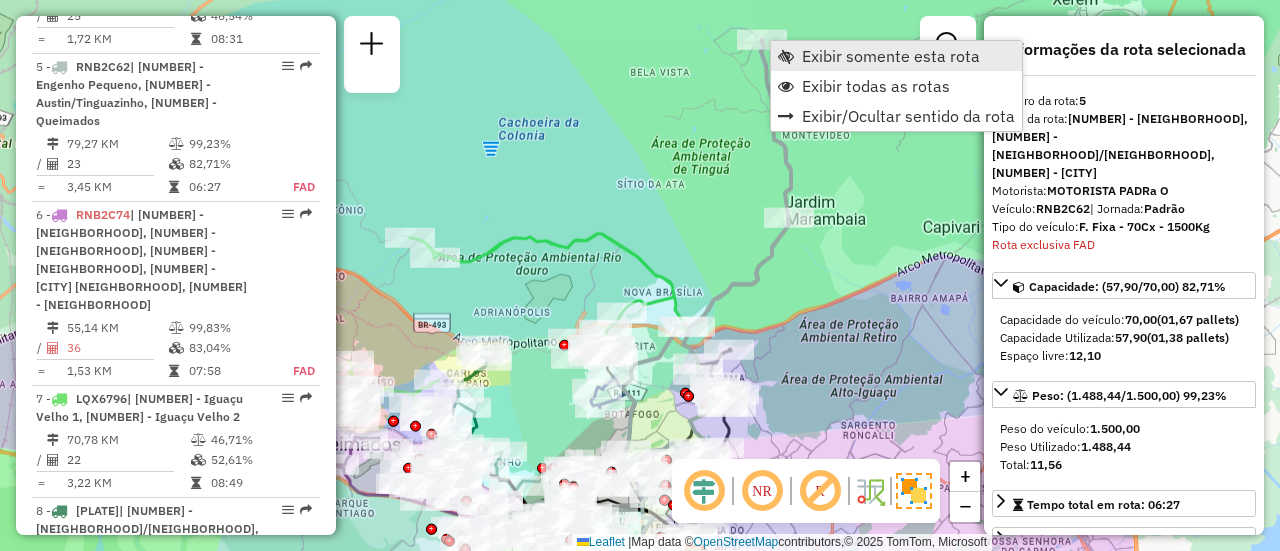 click on "Exibir somente esta rota" at bounding box center [896, 56] 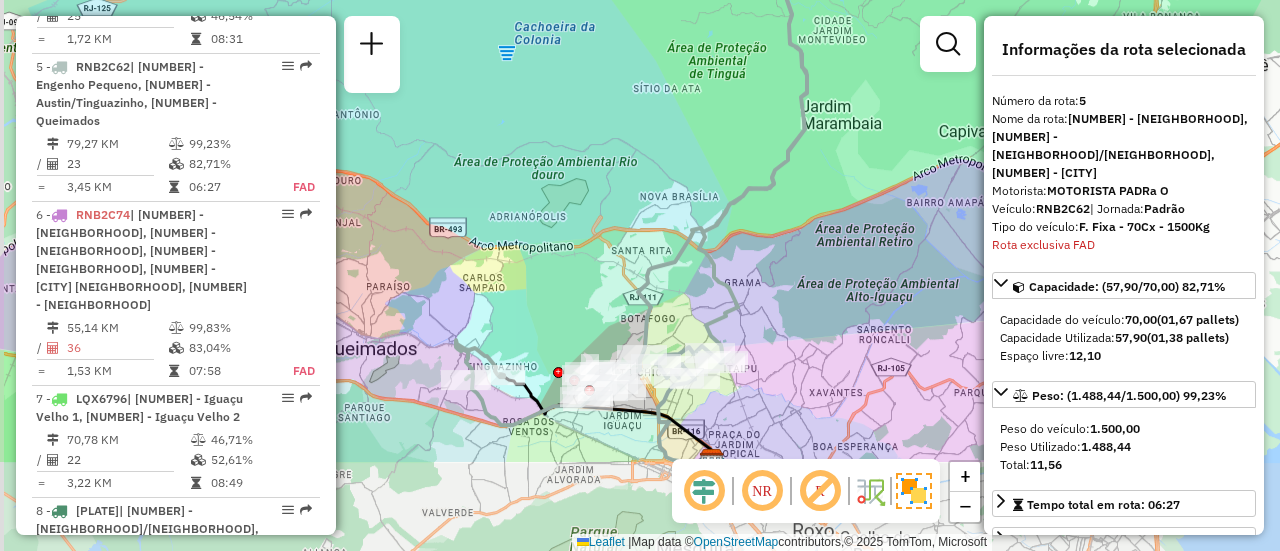 drag, startPoint x: 790, startPoint y: 307, endPoint x: 834, endPoint y: 163, distance: 150.57224 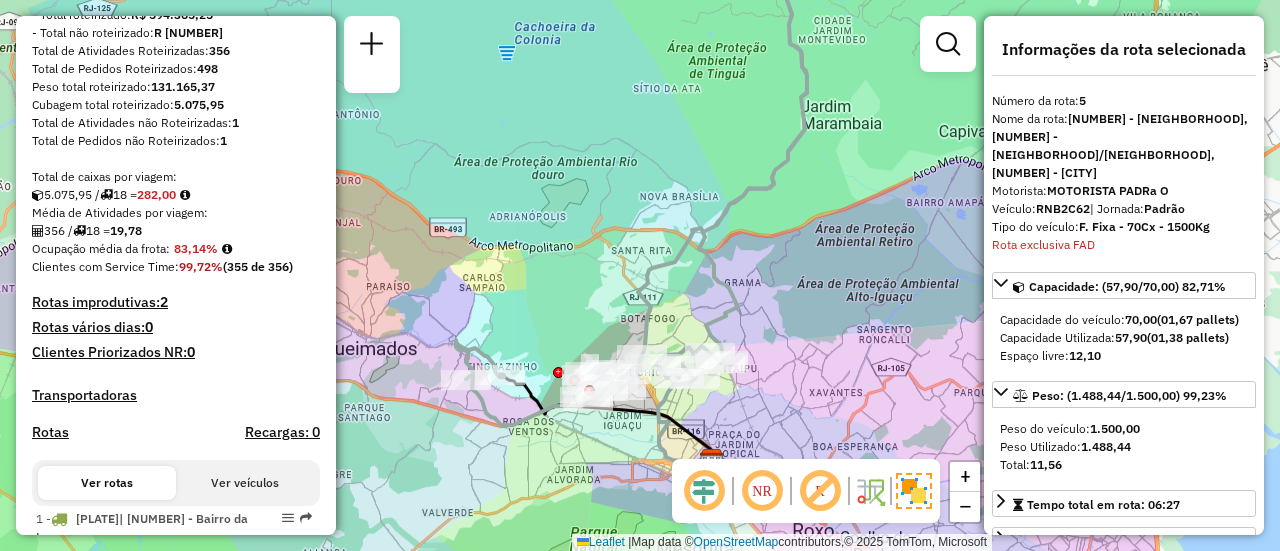 scroll, scrollTop: 87, scrollLeft: 0, axis: vertical 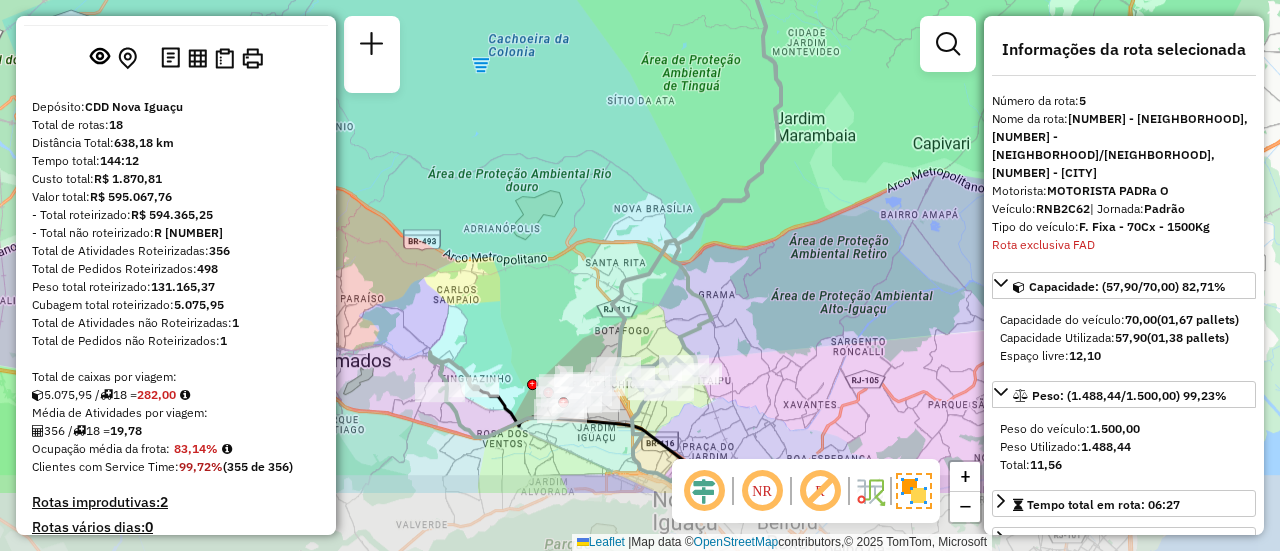 drag, startPoint x: 695, startPoint y: 275, endPoint x: 682, endPoint y: 162, distance: 113.74533 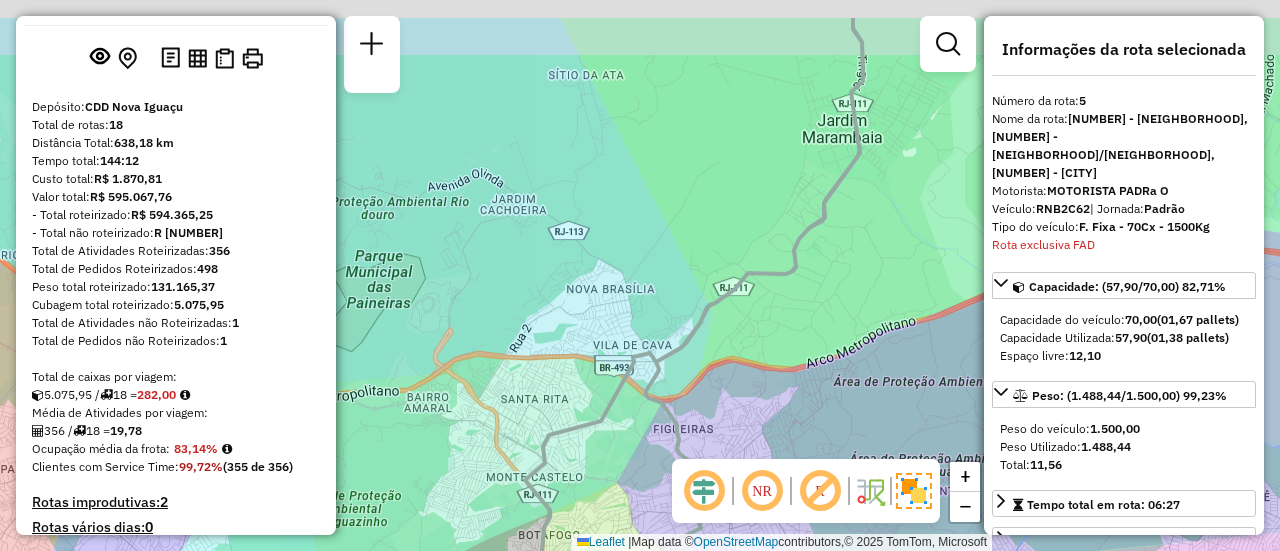 drag, startPoint x: 703, startPoint y: 138, endPoint x: 673, endPoint y: 231, distance: 97.71899 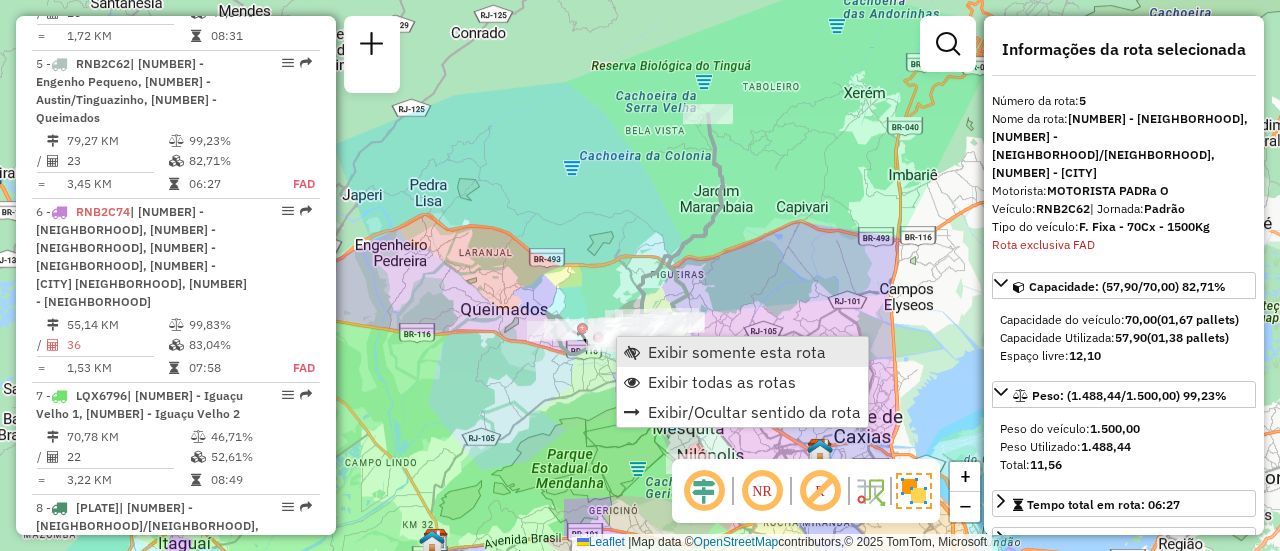 scroll, scrollTop: 1187, scrollLeft: 0, axis: vertical 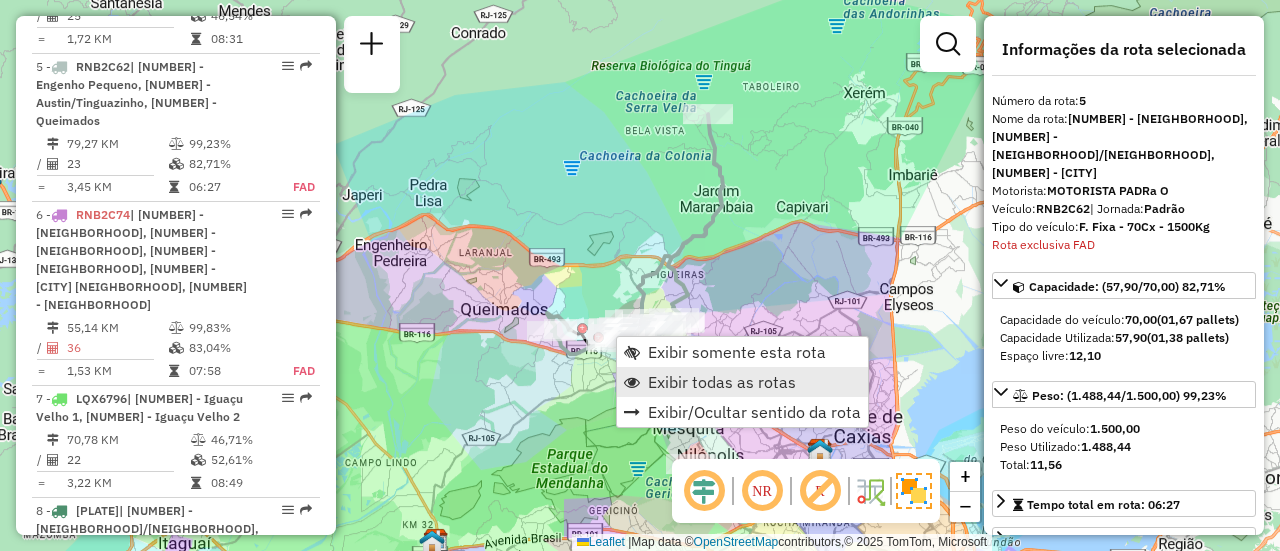 click on "Exibir todas as rotas" at bounding box center (722, 382) 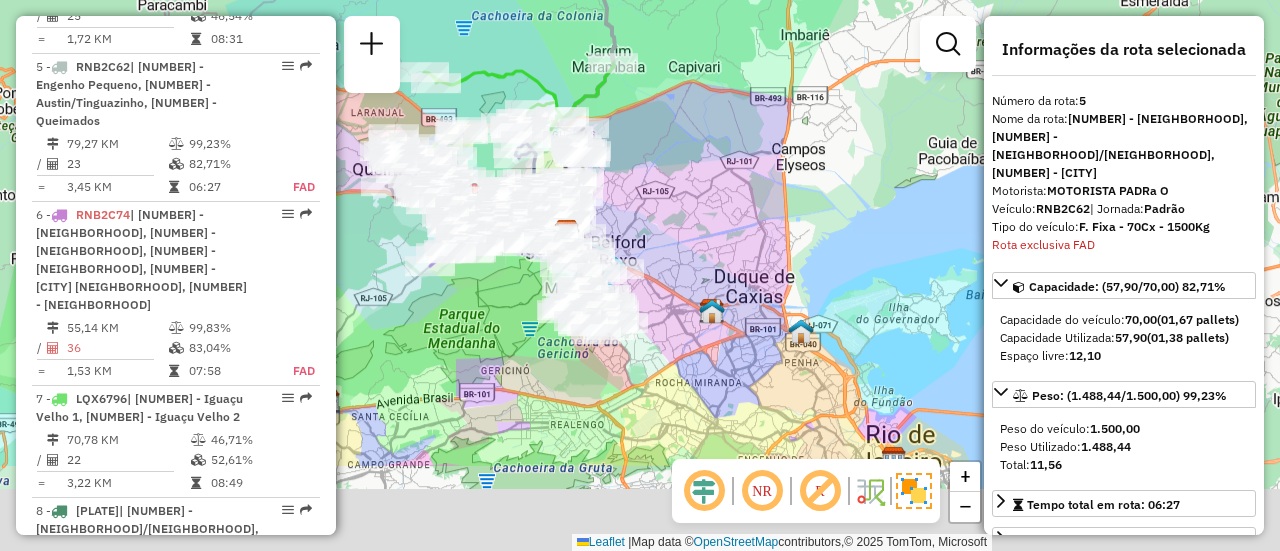 drag, startPoint x: 538, startPoint y: 419, endPoint x: 430, endPoint y: 283, distance: 173.66635 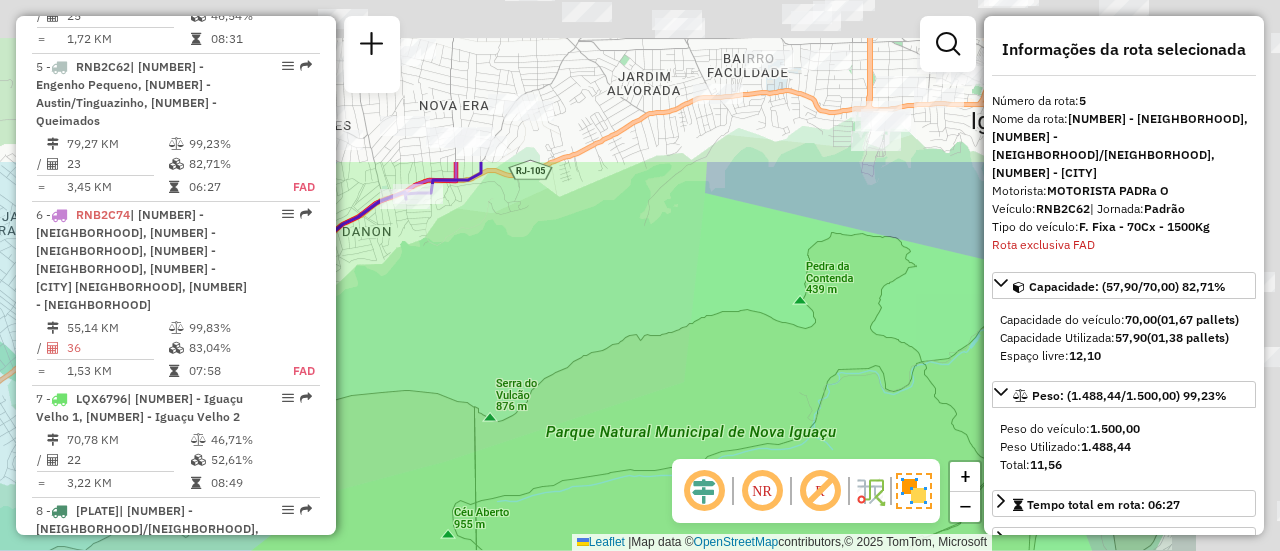 drag, startPoint x: 616, startPoint y: 243, endPoint x: 442, endPoint y: 418, distance: 246.78128 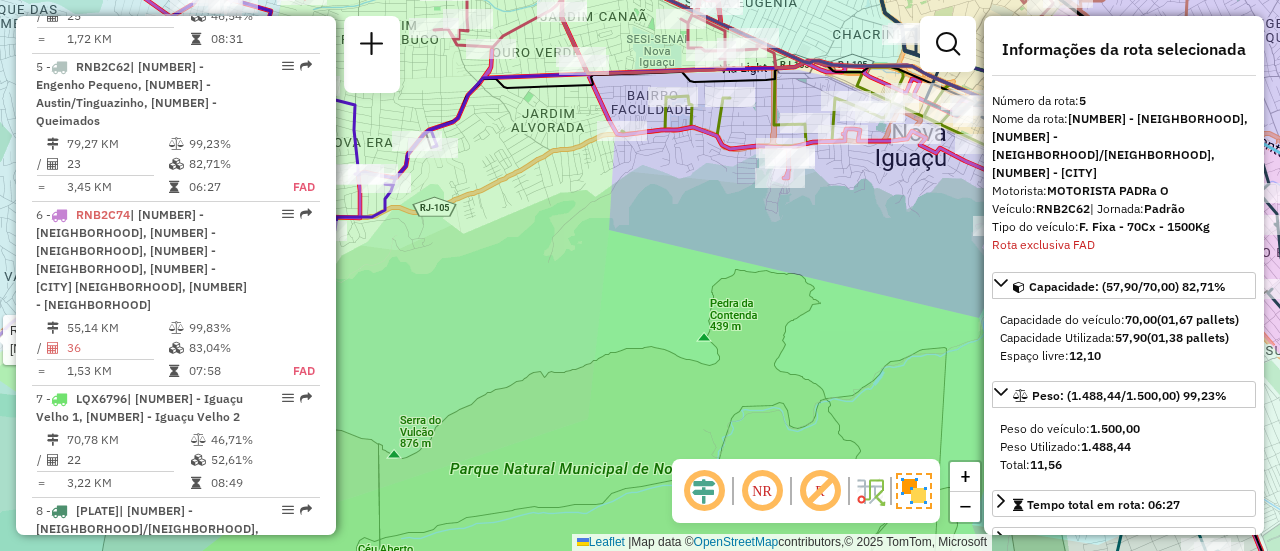 drag, startPoint x: 692, startPoint y: 259, endPoint x: 444, endPoint y: 373, distance: 272.94687 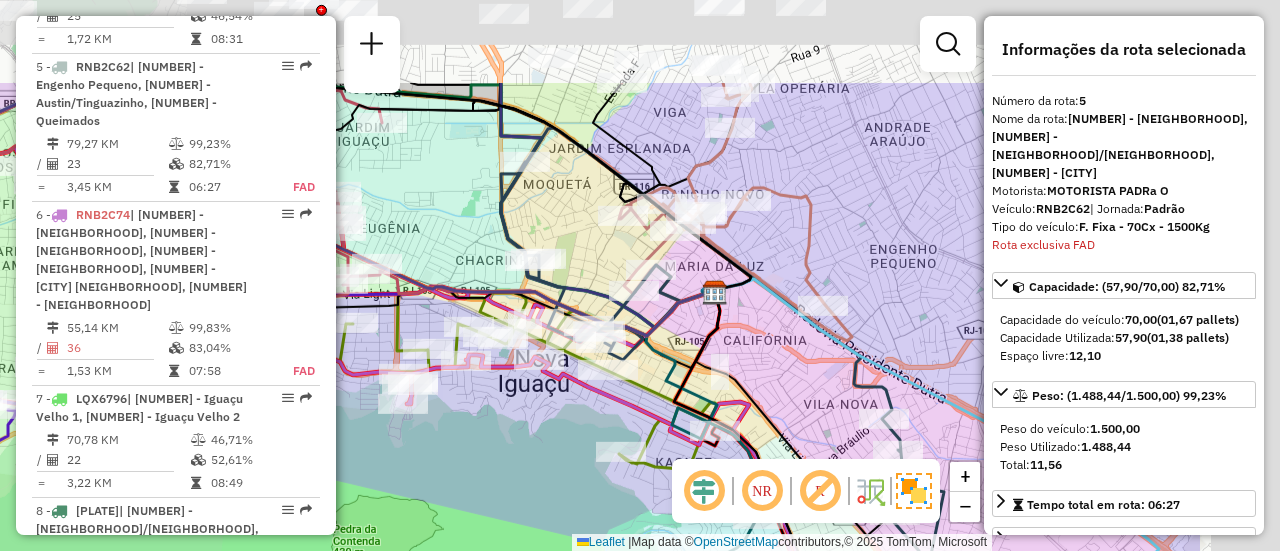 drag, startPoint x: 654, startPoint y: 249, endPoint x: 451, endPoint y: 379, distance: 241.05809 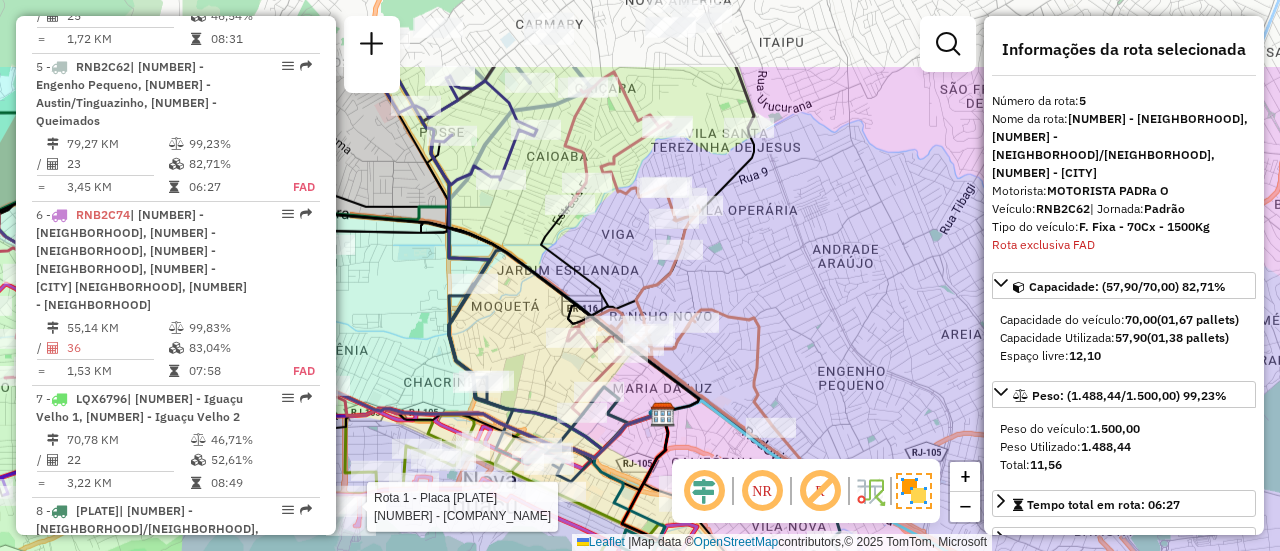 drag, startPoint x: 632, startPoint y: 319, endPoint x: 579, endPoint y: 460, distance: 150.632 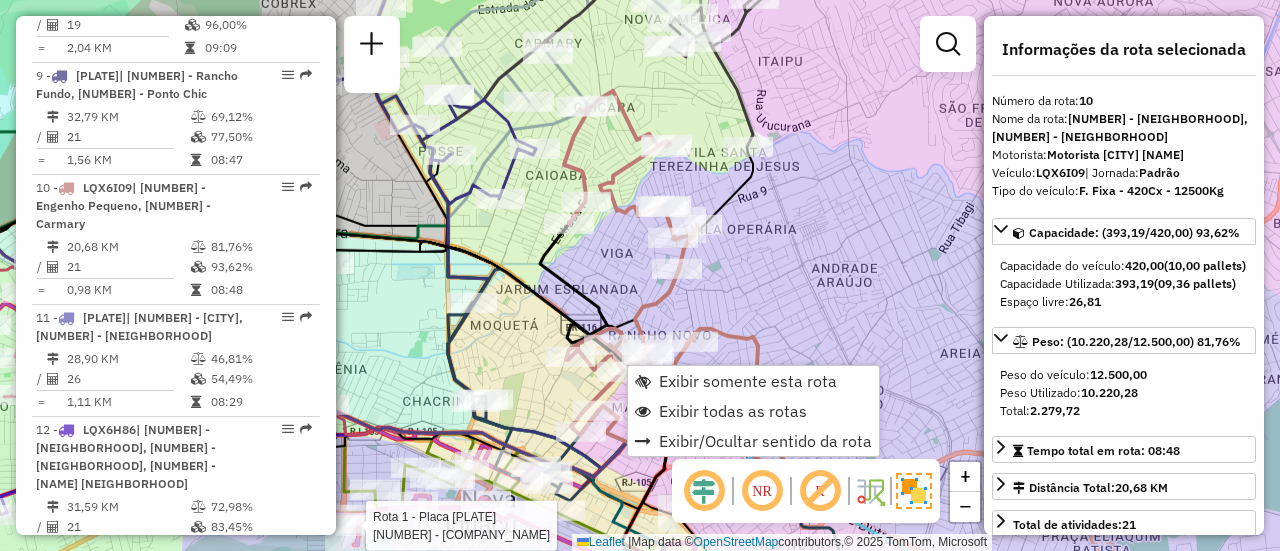scroll, scrollTop: 1835, scrollLeft: 0, axis: vertical 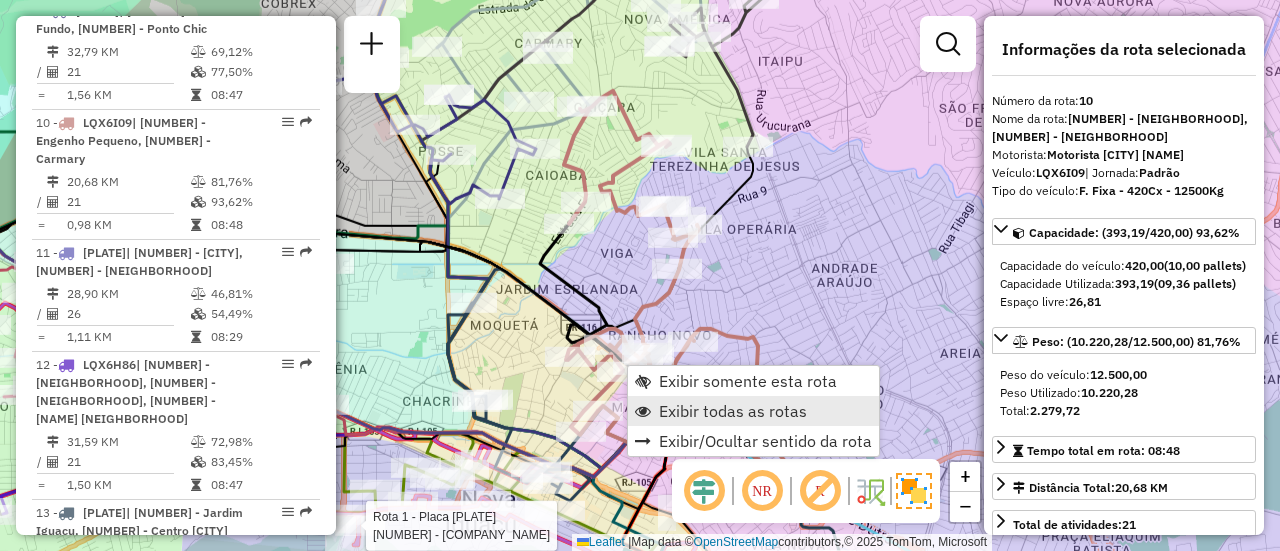 click on "Exibir todas as rotas" at bounding box center [733, 411] 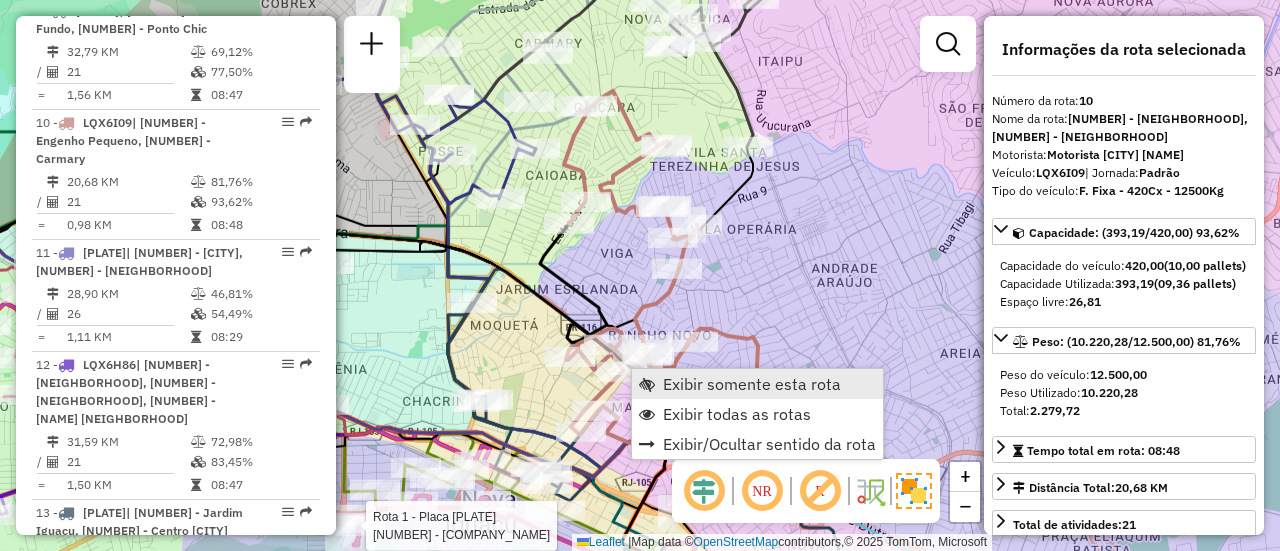 click on "Exibir somente esta rota" at bounding box center [757, 384] 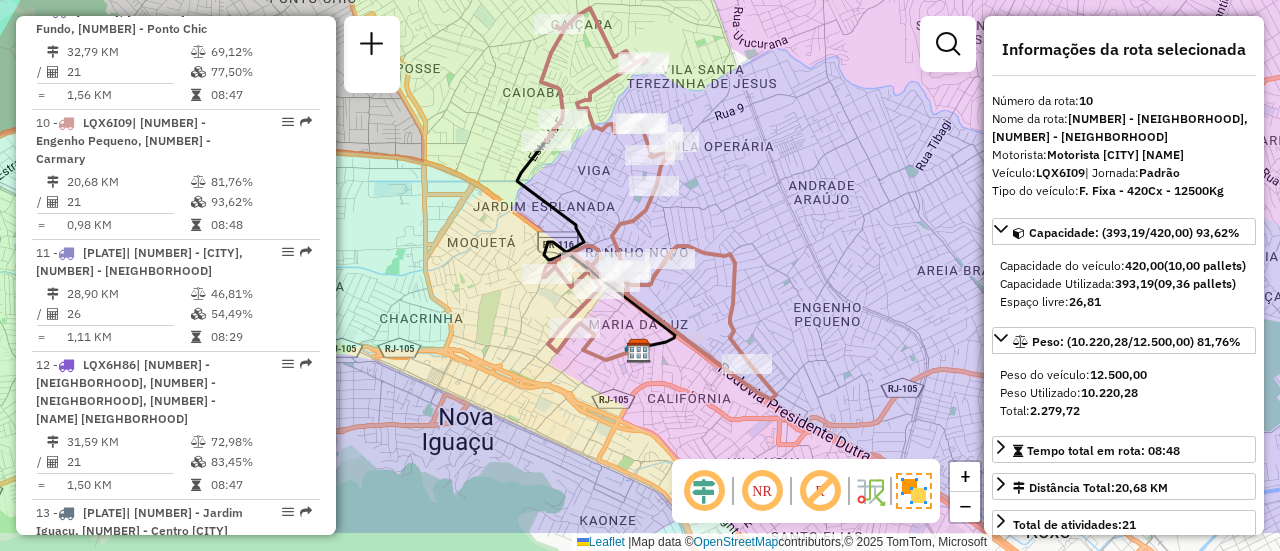 drag, startPoint x: 432, startPoint y: 409, endPoint x: 438, endPoint y: 323, distance: 86.209045 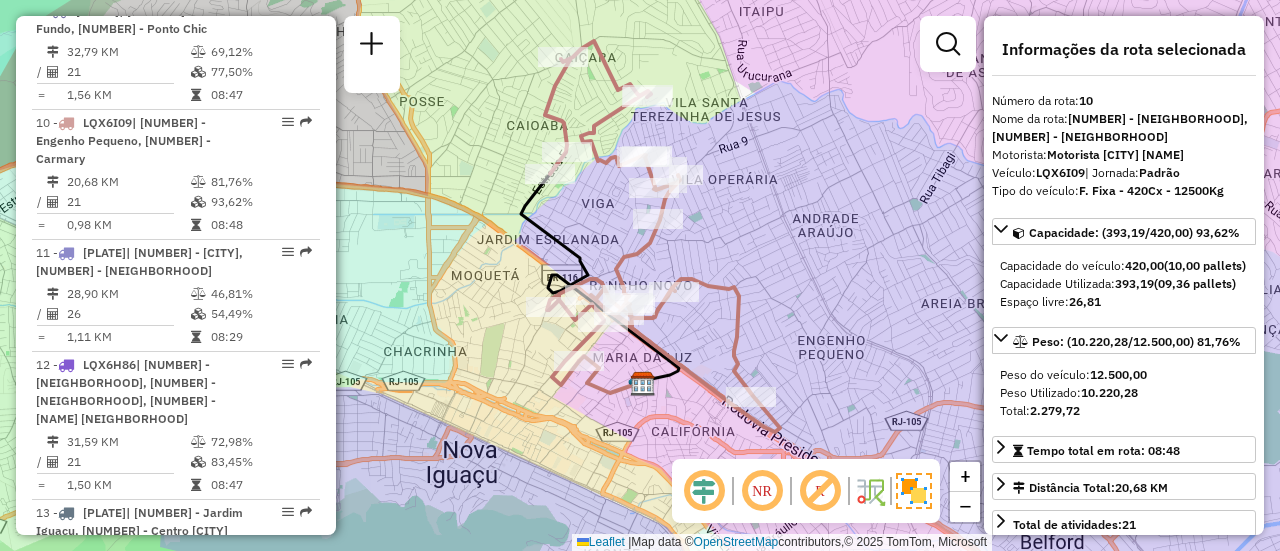 drag, startPoint x: 514, startPoint y: 263, endPoint x: 524, endPoint y: 321, distance: 58.855755 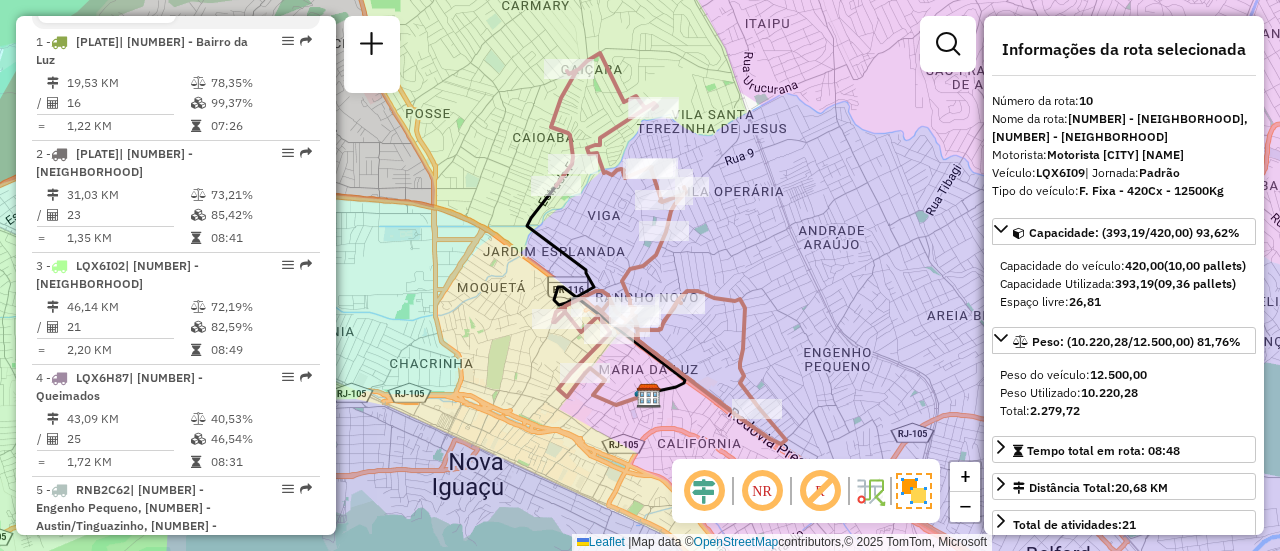 scroll, scrollTop: 735, scrollLeft: 0, axis: vertical 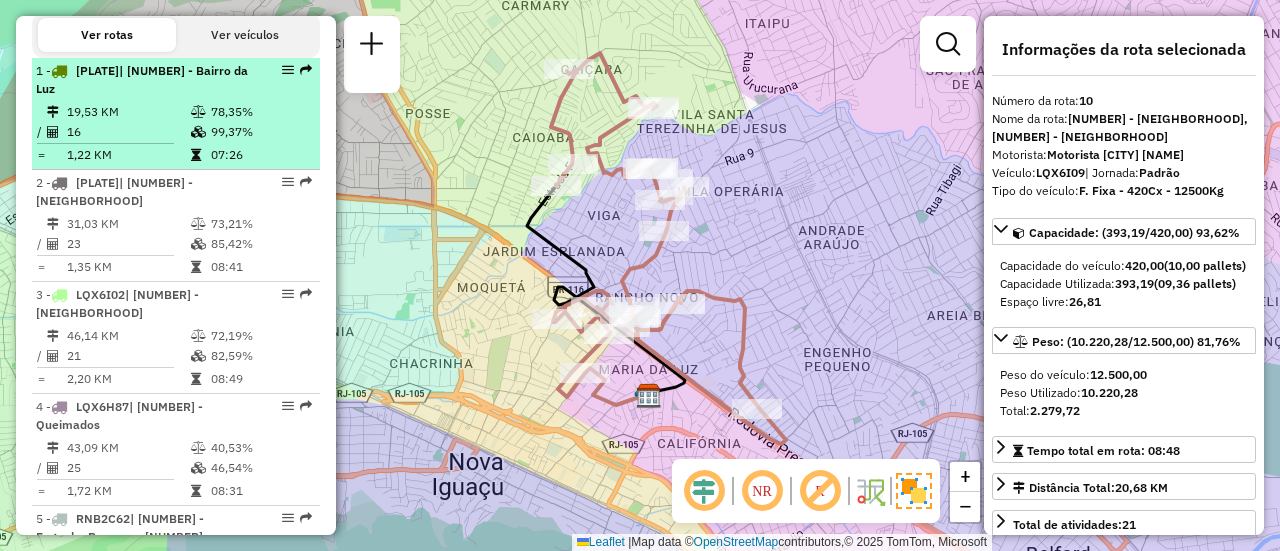 click on "19,53 KM" at bounding box center (128, 112) 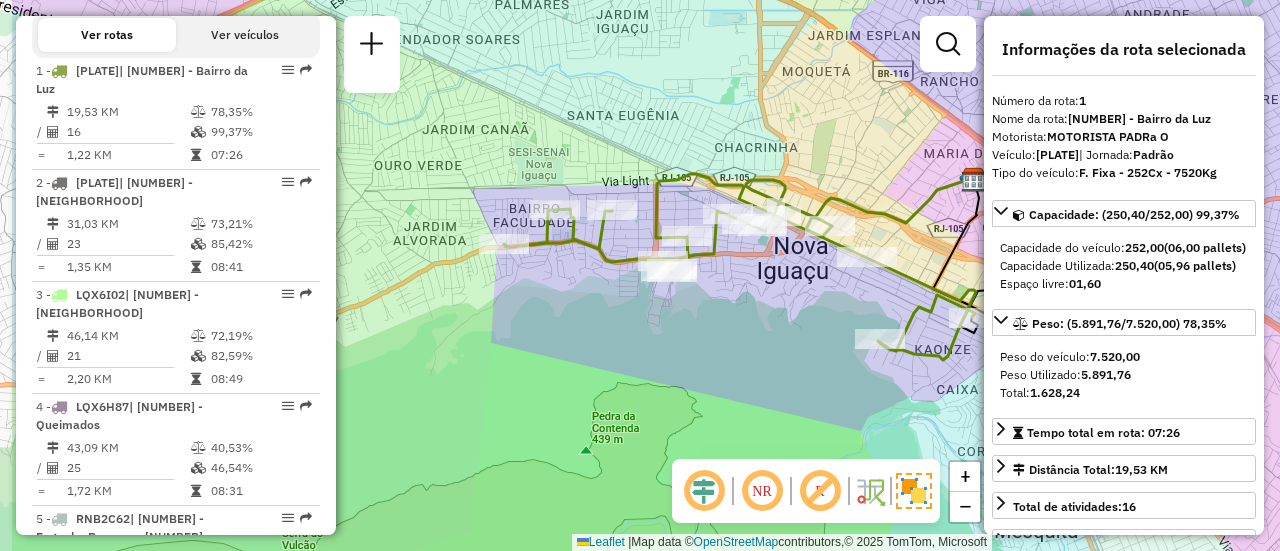 drag, startPoint x: 601, startPoint y: 309, endPoint x: 741, endPoint y: 302, distance: 140.1749 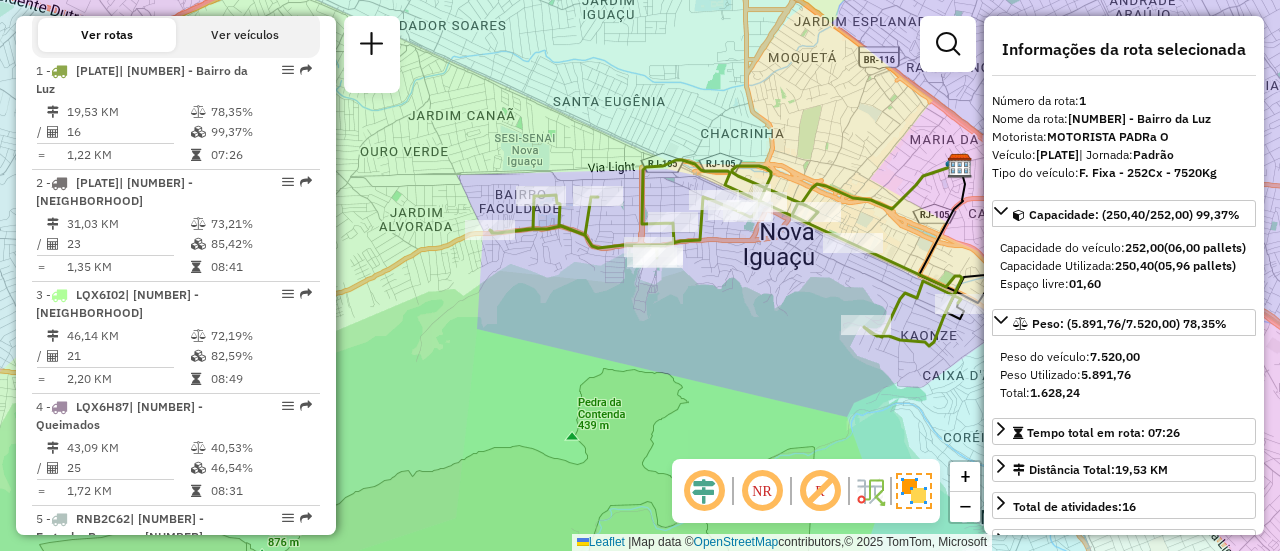 drag, startPoint x: 742, startPoint y: 302, endPoint x: 728, endPoint y: 288, distance: 19.79899 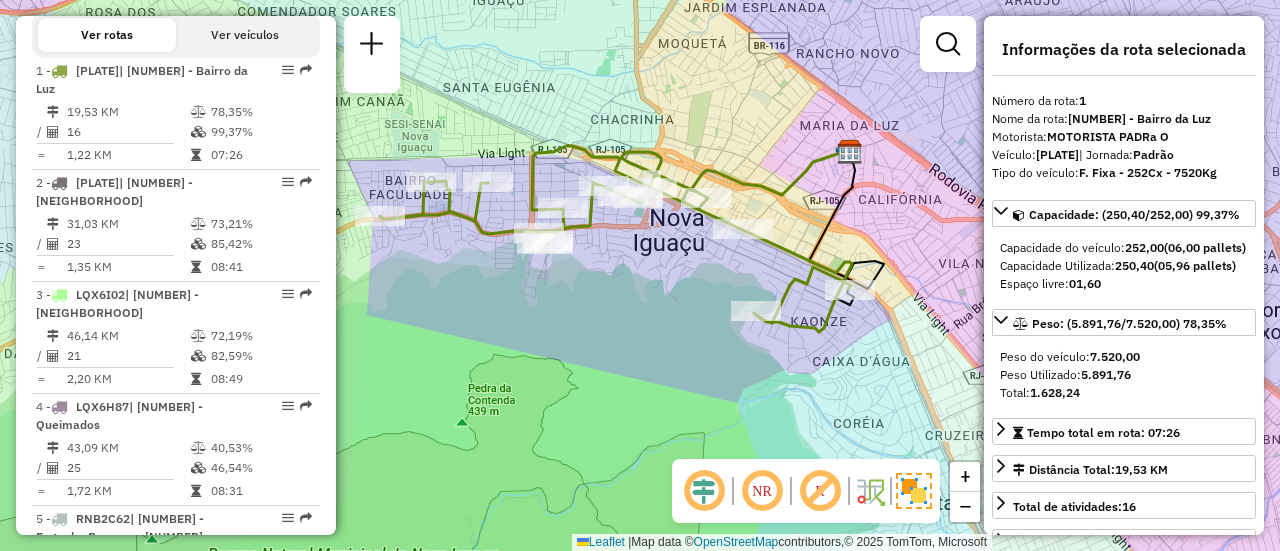 drag, startPoint x: 812, startPoint y: 289, endPoint x: 702, endPoint y: 275, distance: 110.88733 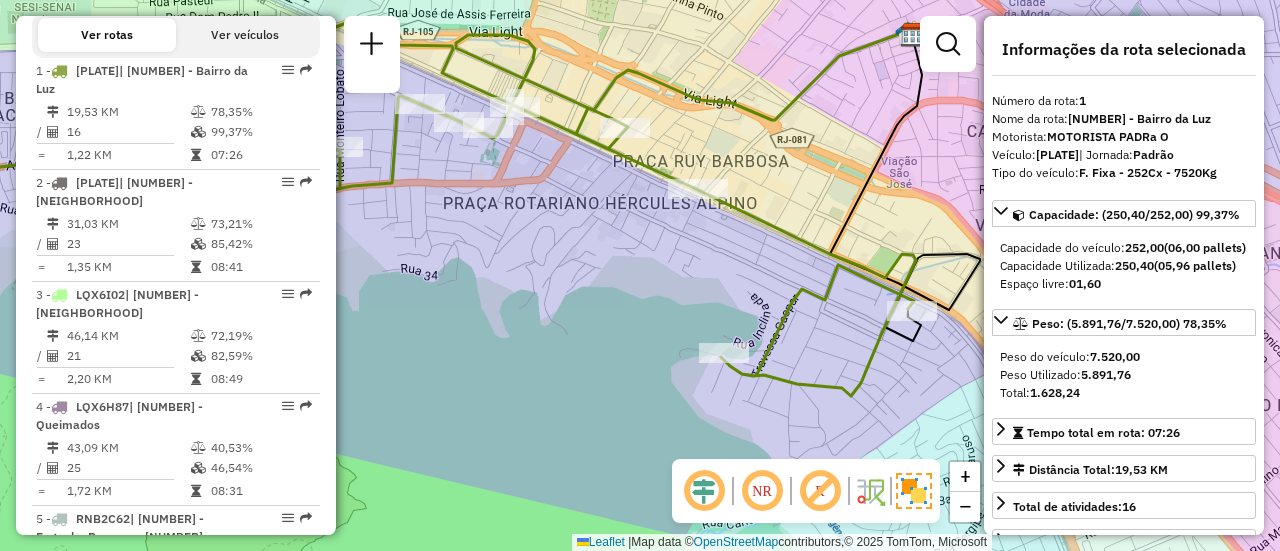 drag, startPoint x: 676, startPoint y: 221, endPoint x: 653, endPoint y: 219, distance: 23.086792 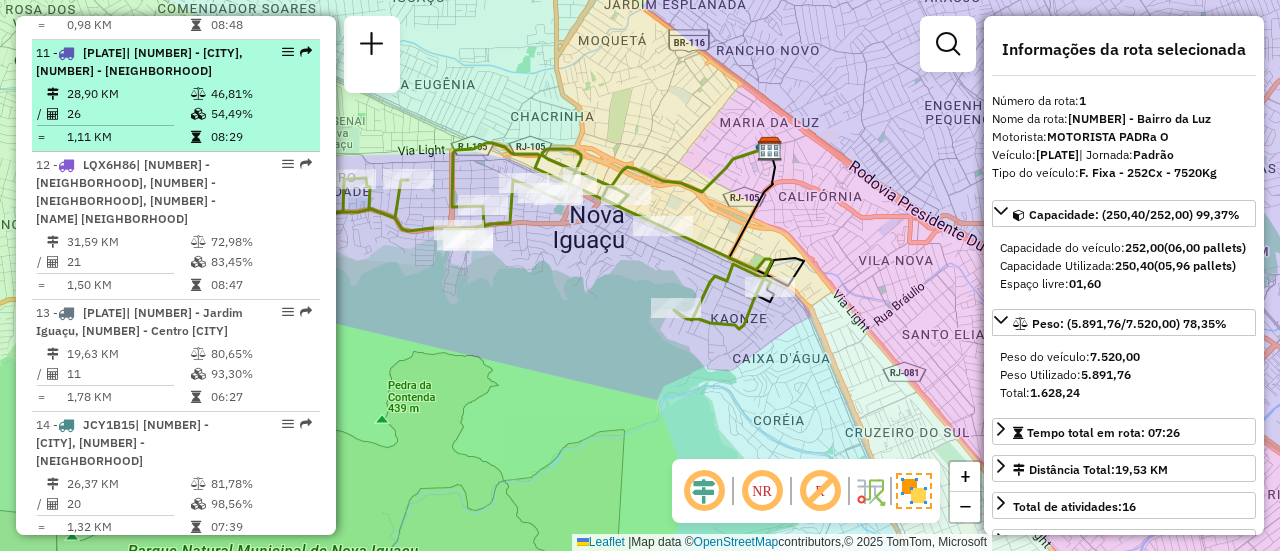 scroll, scrollTop: 2135, scrollLeft: 0, axis: vertical 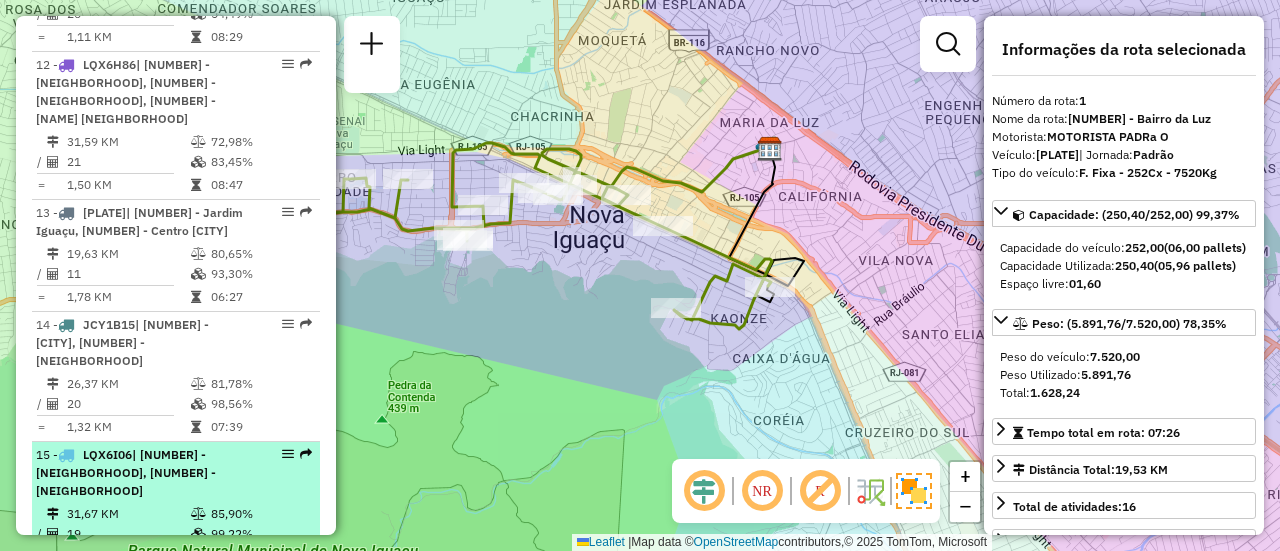 click on "31,67 KM" at bounding box center [128, 514] 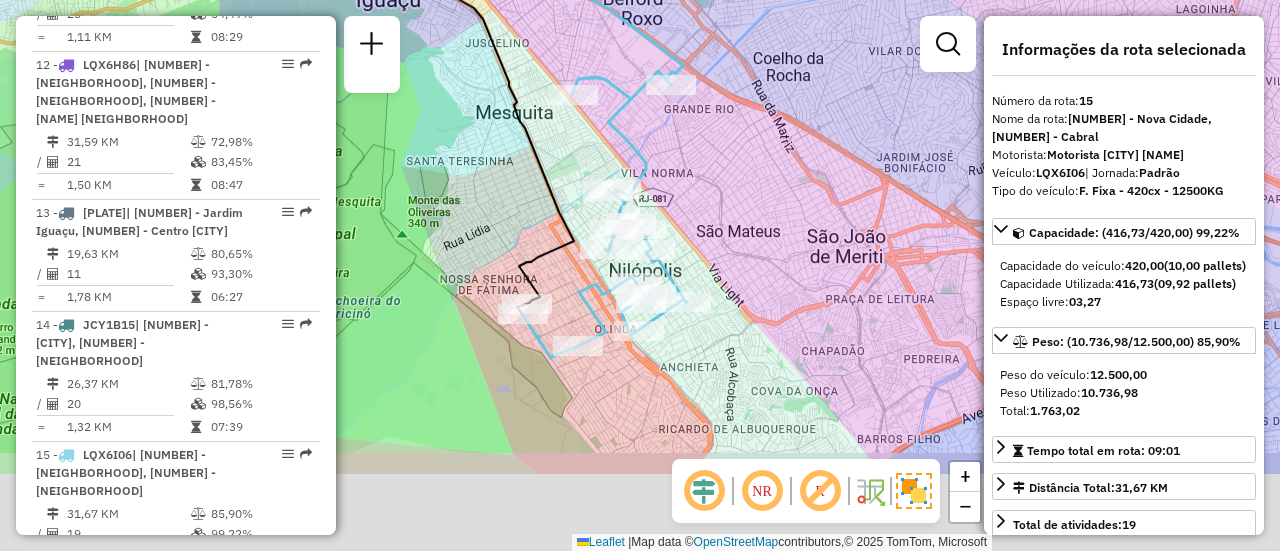 drag, startPoint x: 638, startPoint y: 333, endPoint x: 562, endPoint y: 201, distance: 152.31546 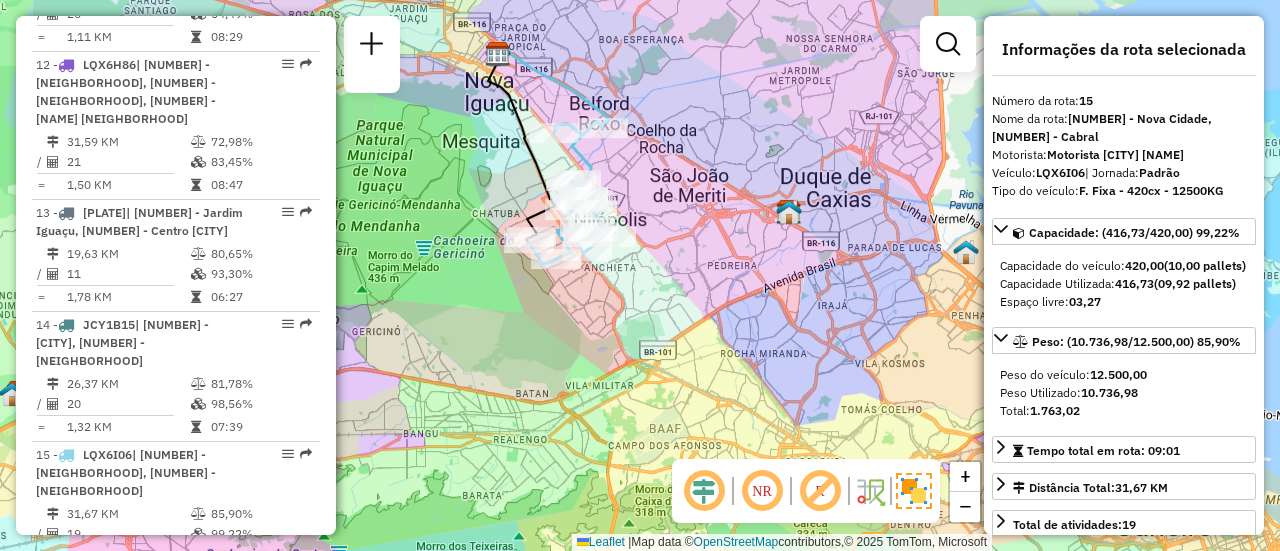 drag, startPoint x: 531, startPoint y: 96, endPoint x: 545, endPoint y: 138, distance: 44.27189 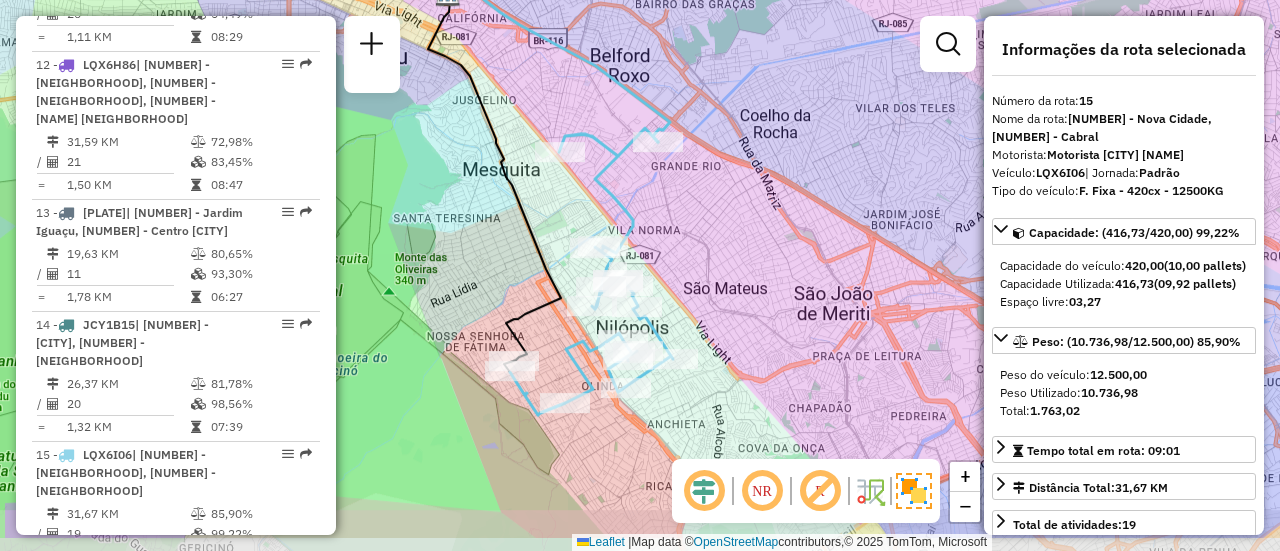 drag, startPoint x: 592, startPoint y: 173, endPoint x: 564, endPoint y: 105, distance: 73.53911 